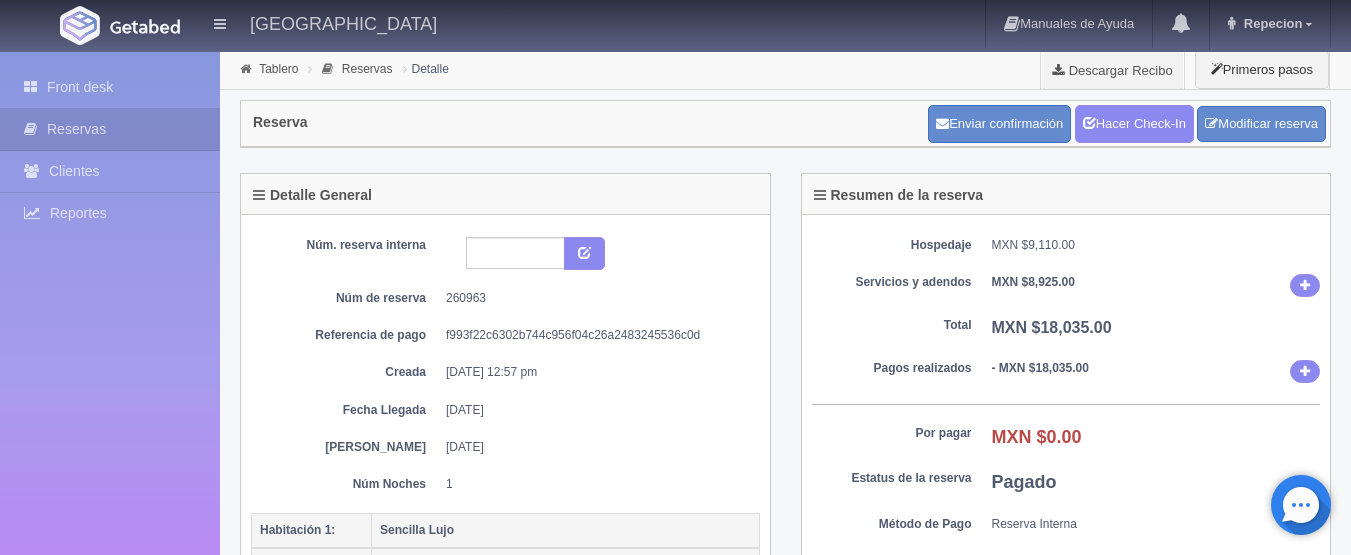 scroll, scrollTop: 0, scrollLeft: 0, axis: both 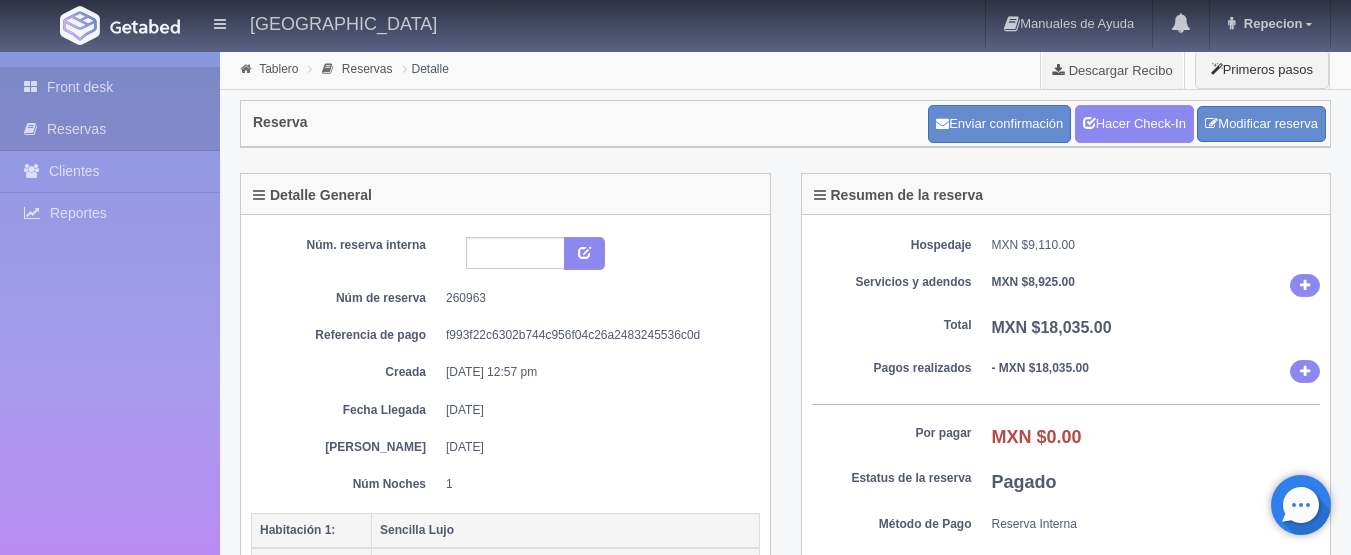 click on "Front desk" at bounding box center [110, 87] 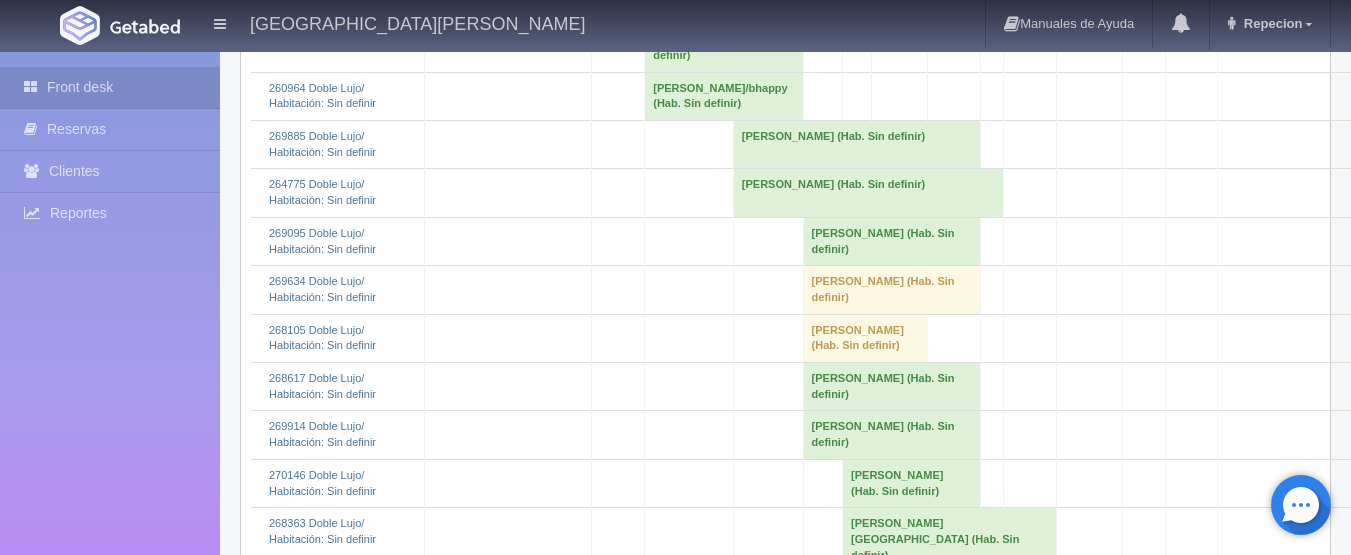 scroll, scrollTop: 1500, scrollLeft: 0, axis: vertical 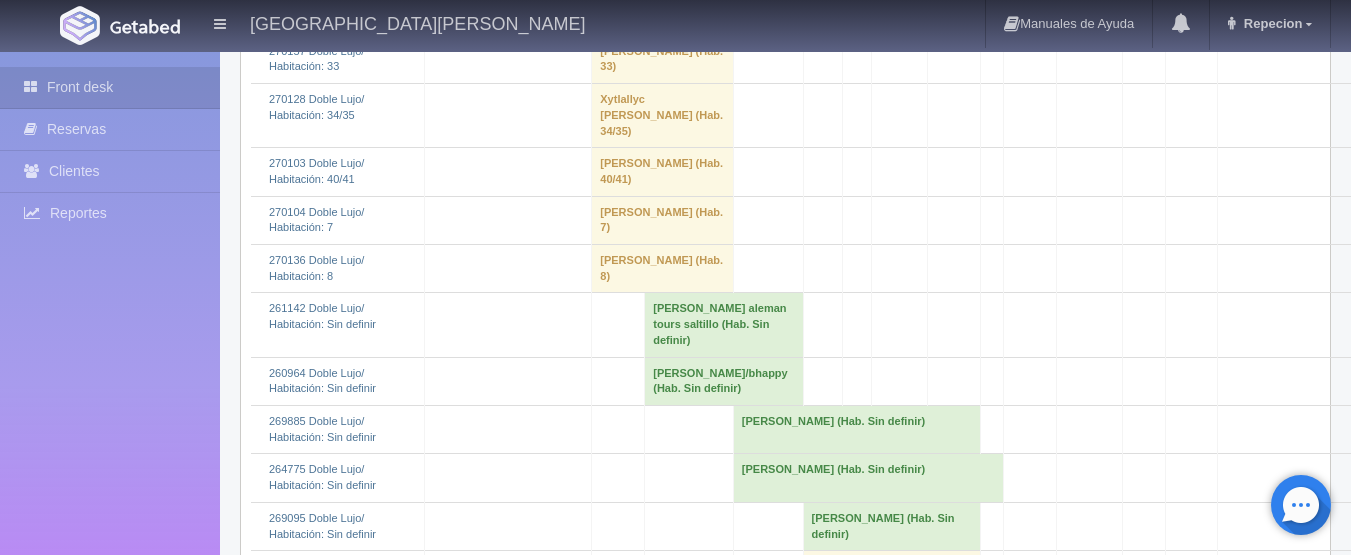 click on "[PERSON_NAME]/bhappy 												(Hab. Sin definir)" at bounding box center (724, 381) 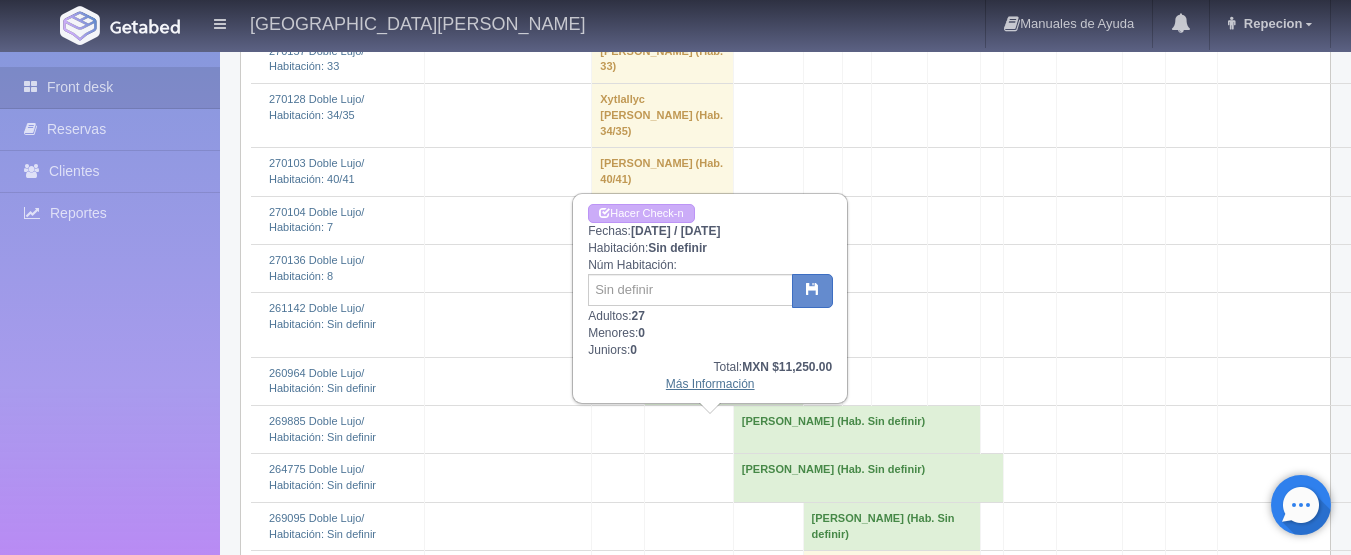 click on "Más Información" at bounding box center [710, 384] 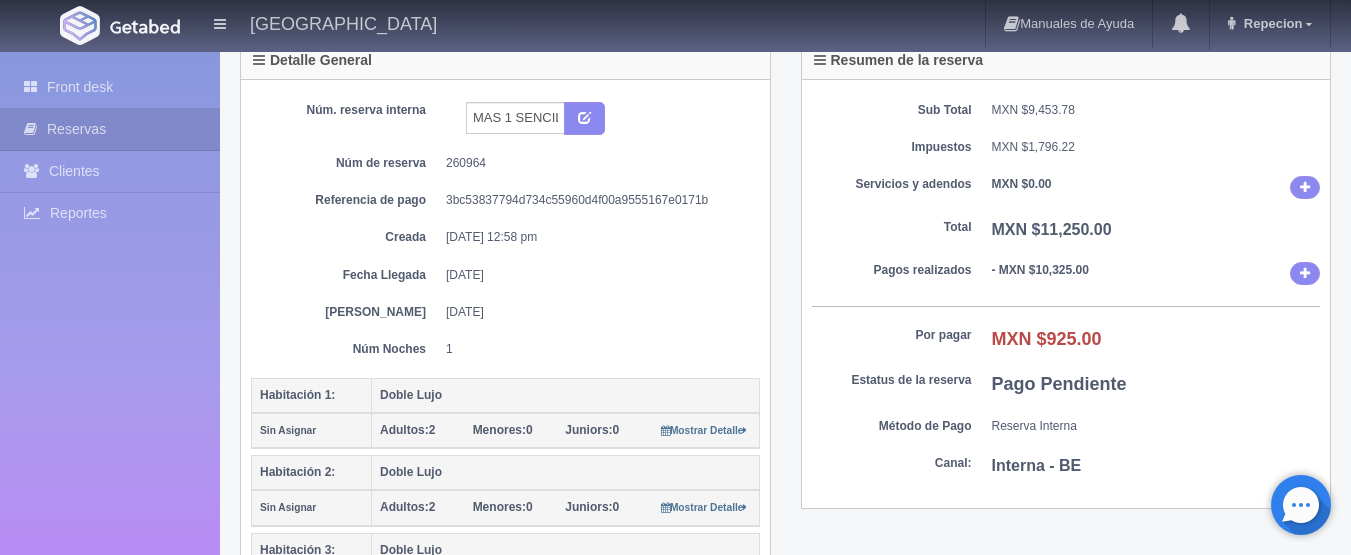 scroll, scrollTop: 100, scrollLeft: 0, axis: vertical 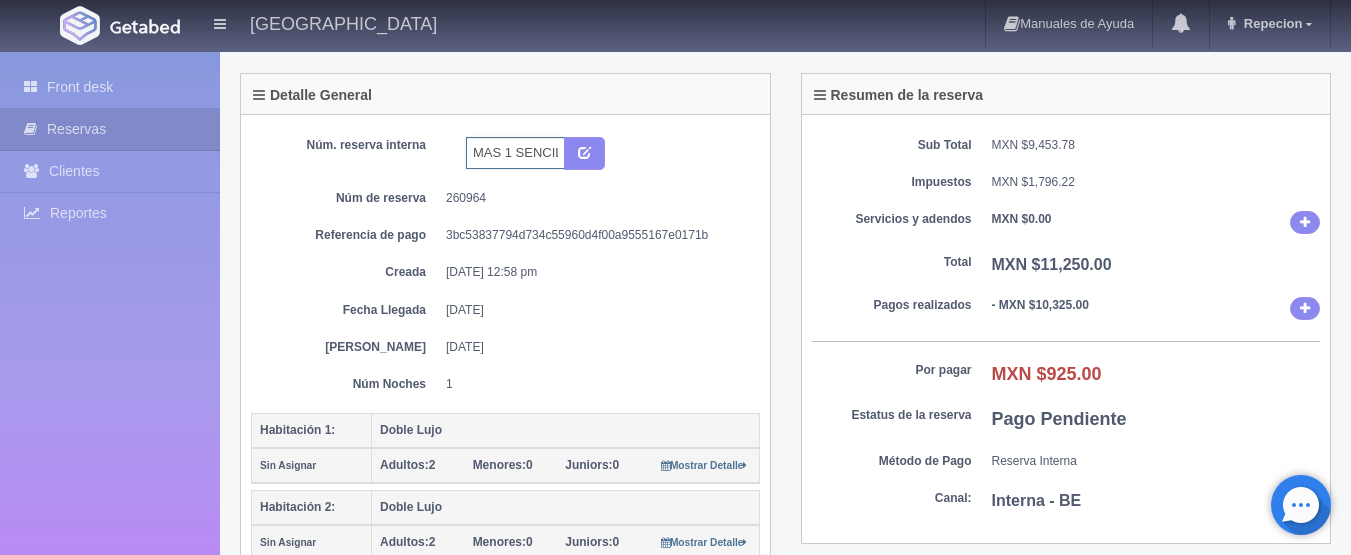 drag, startPoint x: 482, startPoint y: 152, endPoint x: 362, endPoint y: 221, distance: 138.42326 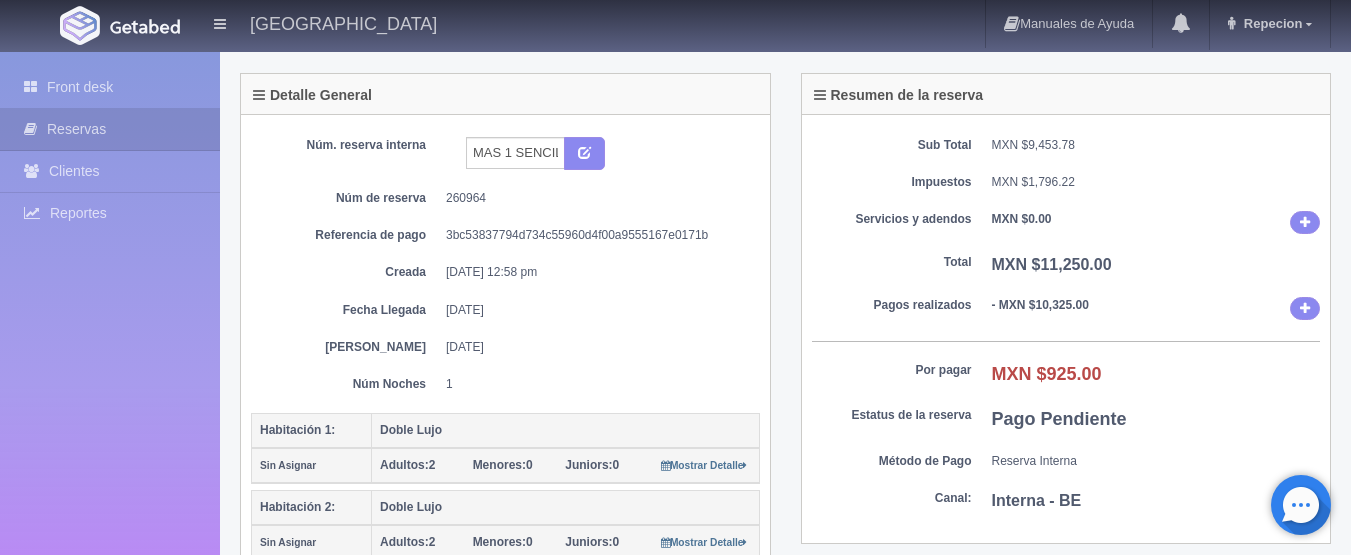 click on "Núm. reserva interna     MAS 1 SENCILLO CORTESIA     Núm de reserva   260964   Referencia de pago   3bc53837794d734c55960d4f00a9555167e0171b   Creada   07-02-25 12:58 pm   Núm. Habitación         Fecha Llegada   26-07-2025   Fecha Salida   27-07-2025   Núm Noches   1" at bounding box center [505, 265] 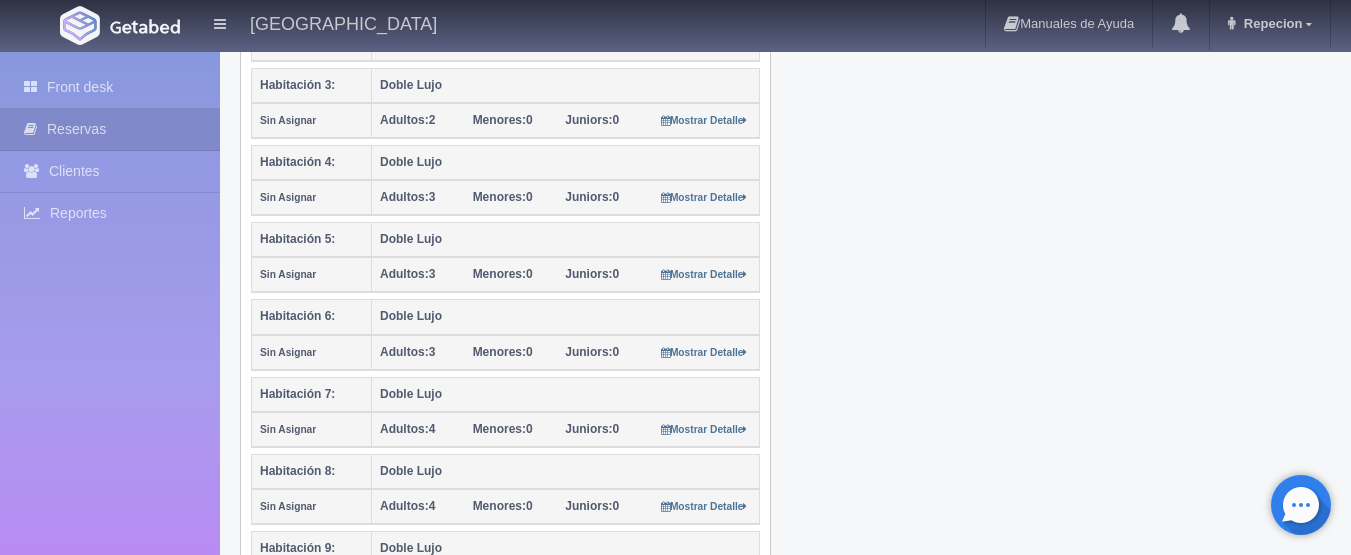 scroll, scrollTop: 400, scrollLeft: 0, axis: vertical 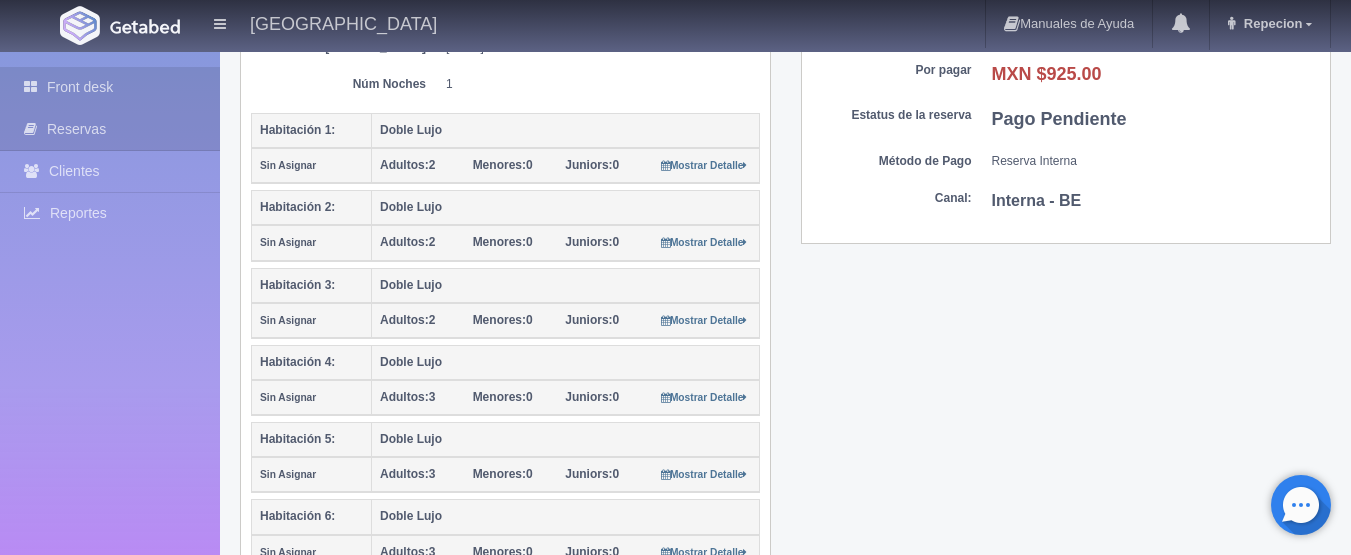 click on "Front desk" at bounding box center (110, 87) 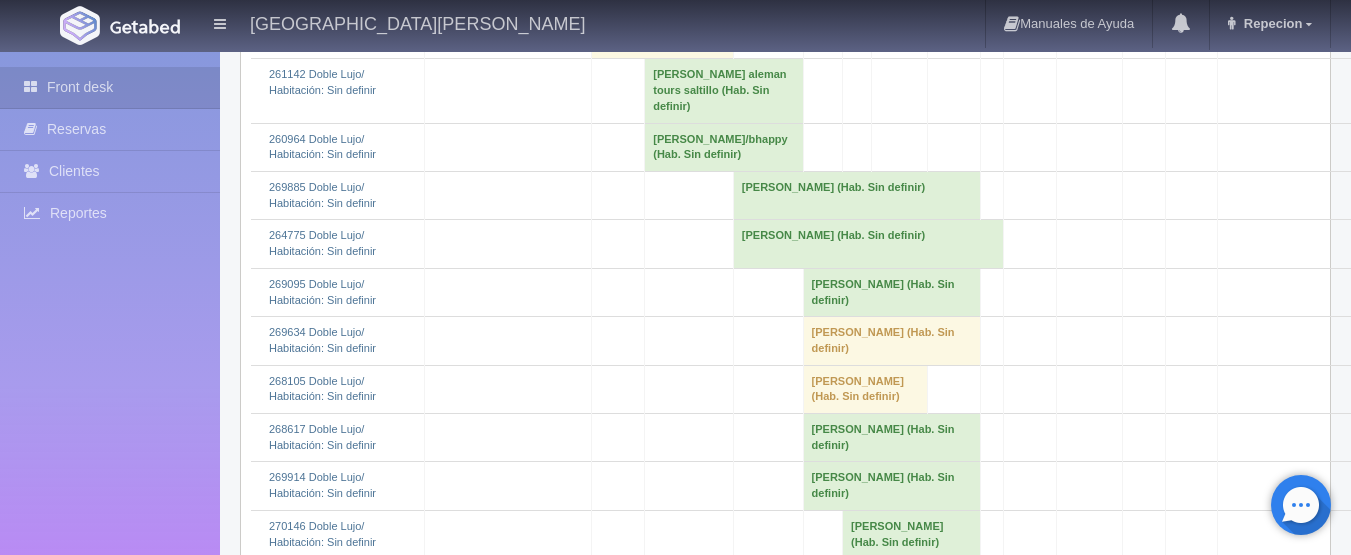 scroll, scrollTop: 1700, scrollLeft: 0, axis: vertical 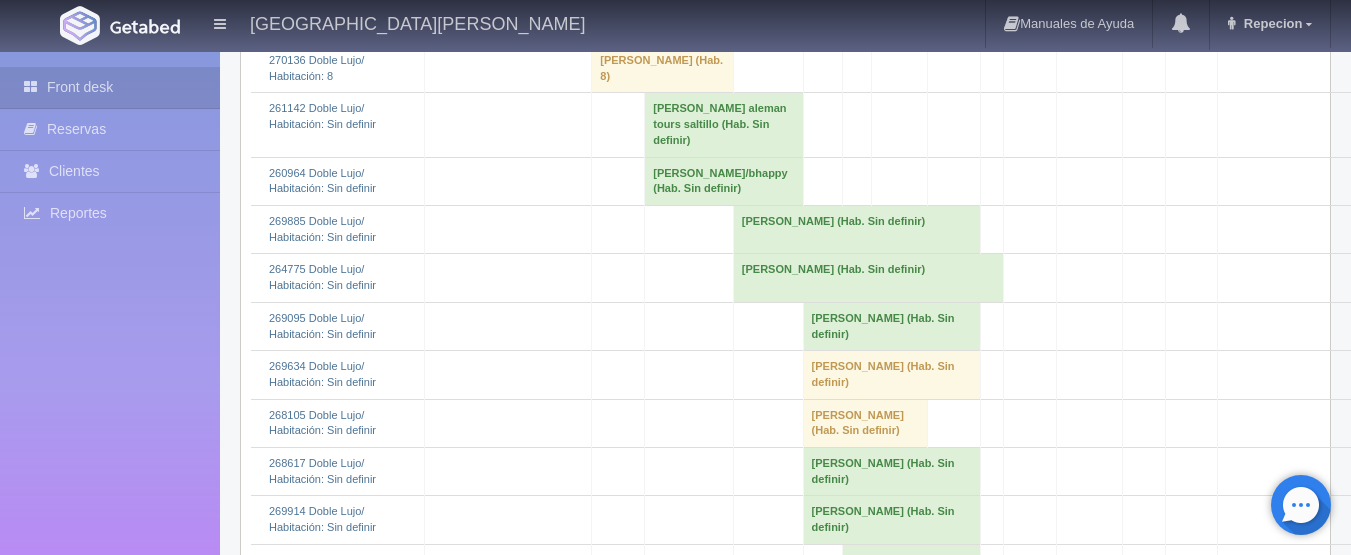 click on "[PERSON_NAME] aleman tours saltillo 												(Hab. Sin definir)" at bounding box center [724, 125] 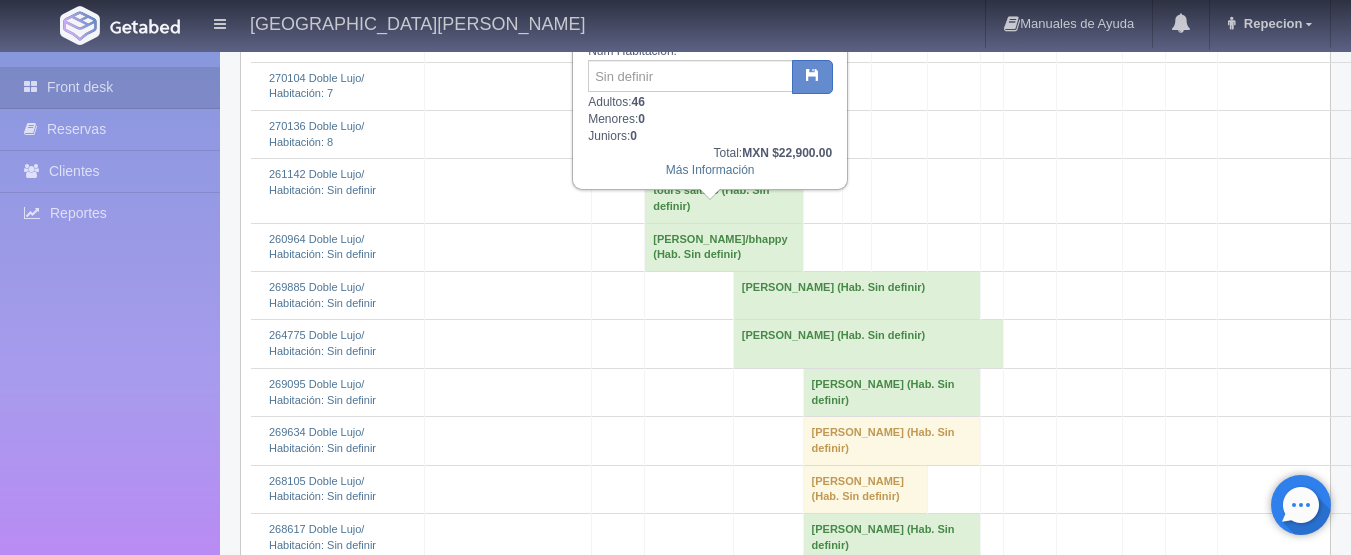 scroll, scrollTop: 1600, scrollLeft: 0, axis: vertical 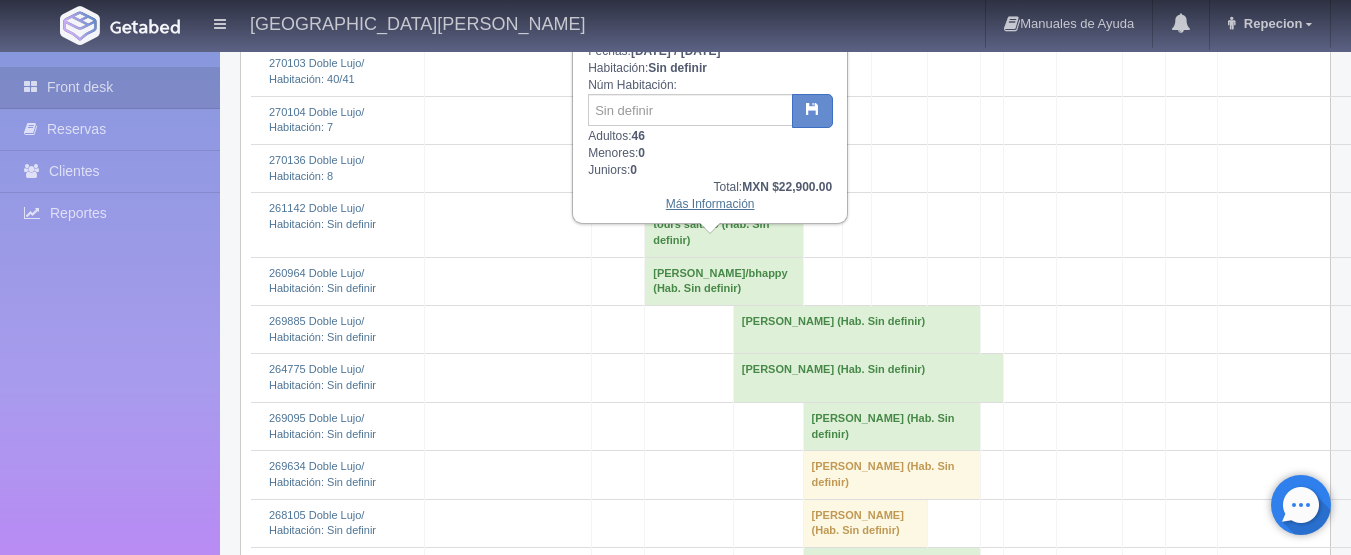 click on "Más Información" at bounding box center (710, 204) 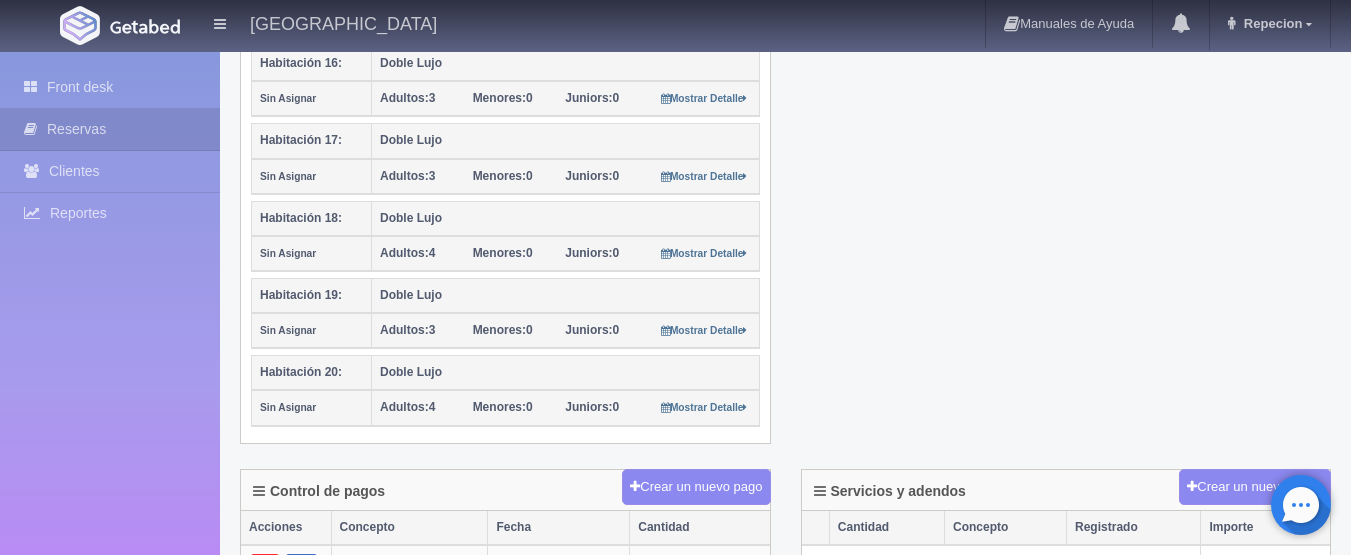 scroll, scrollTop: 1700, scrollLeft: 0, axis: vertical 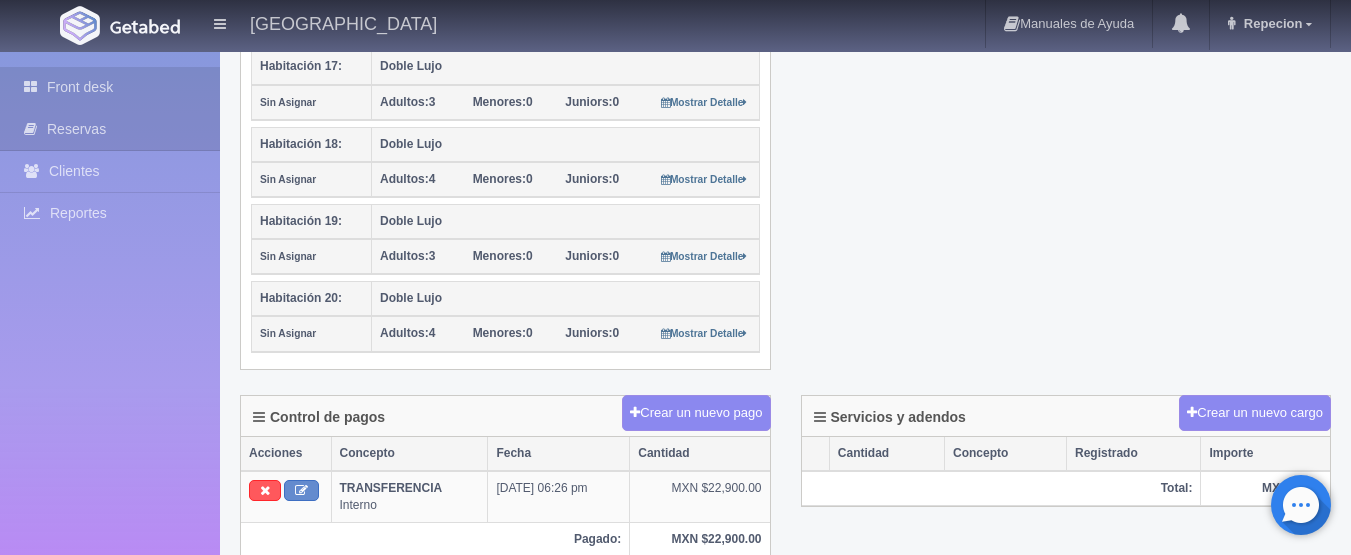 click on "Front desk" at bounding box center (110, 87) 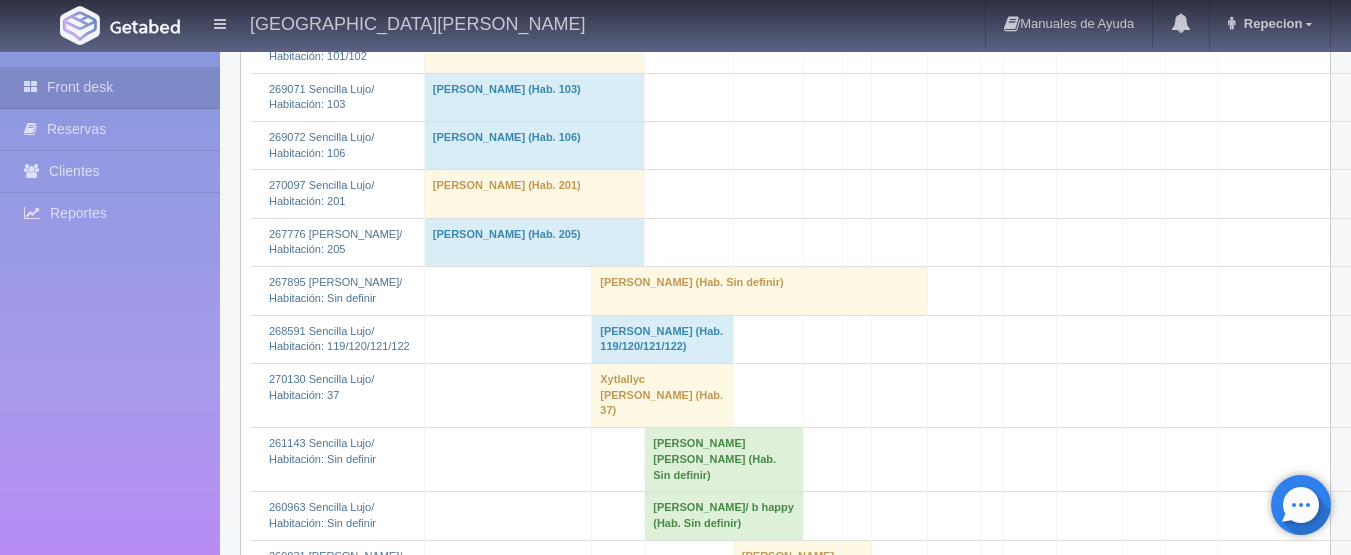 scroll, scrollTop: 4000, scrollLeft: 0, axis: vertical 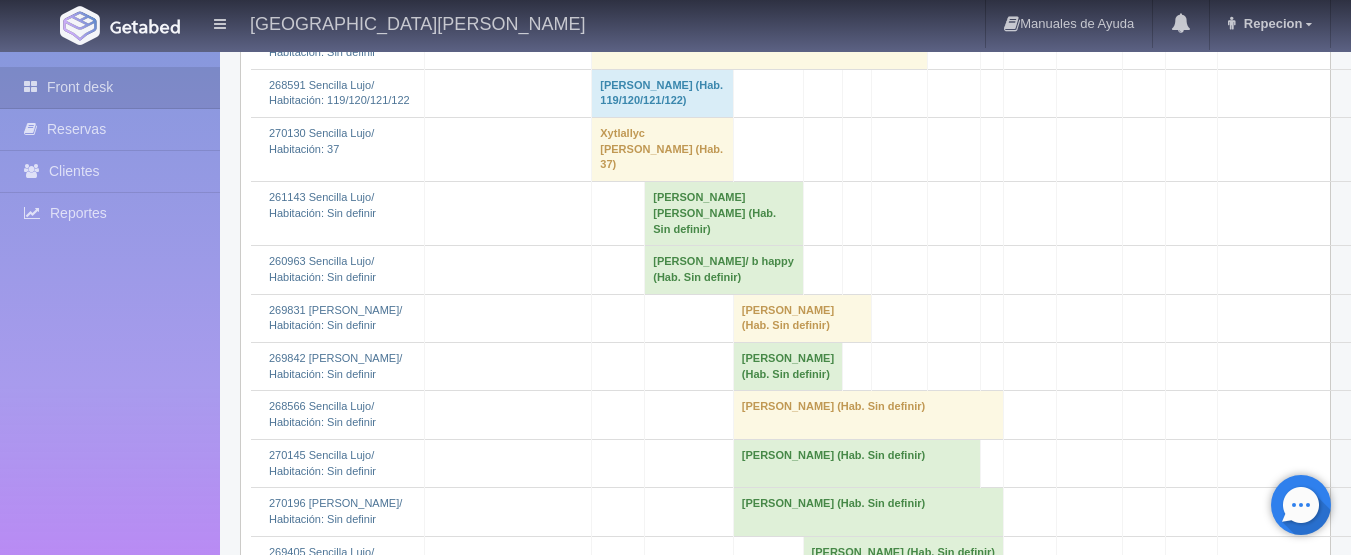 click on "[PERSON_NAME] [PERSON_NAME] 												(Hab. Sin definir)" at bounding box center (724, 214) 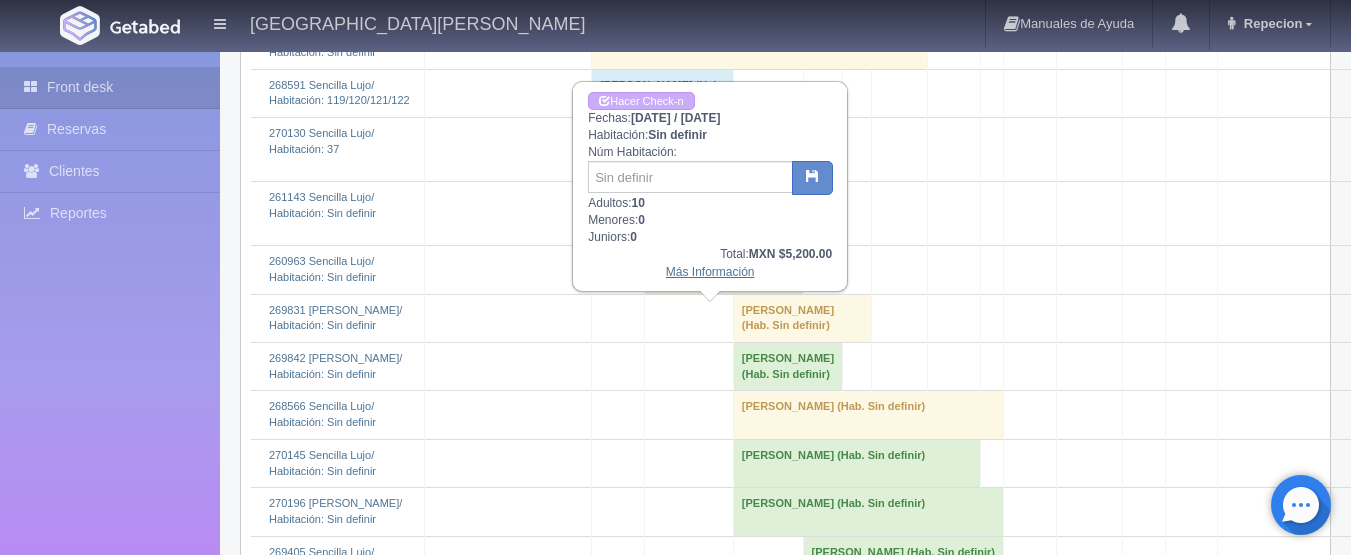 click on "Más Información" at bounding box center [710, 272] 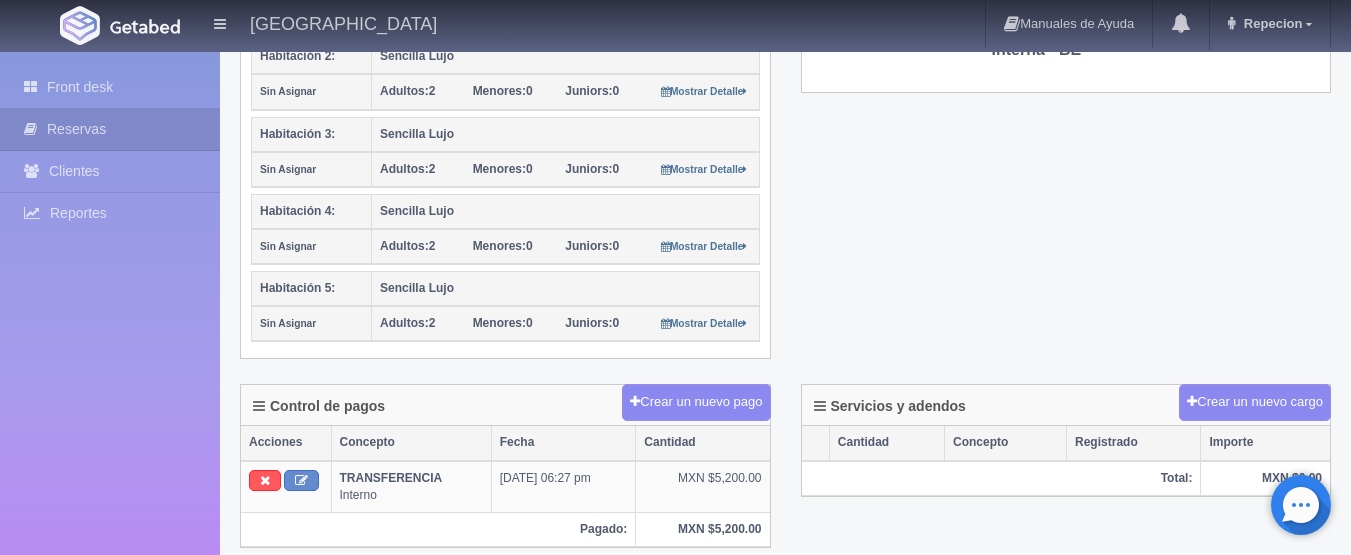scroll, scrollTop: 600, scrollLeft: 0, axis: vertical 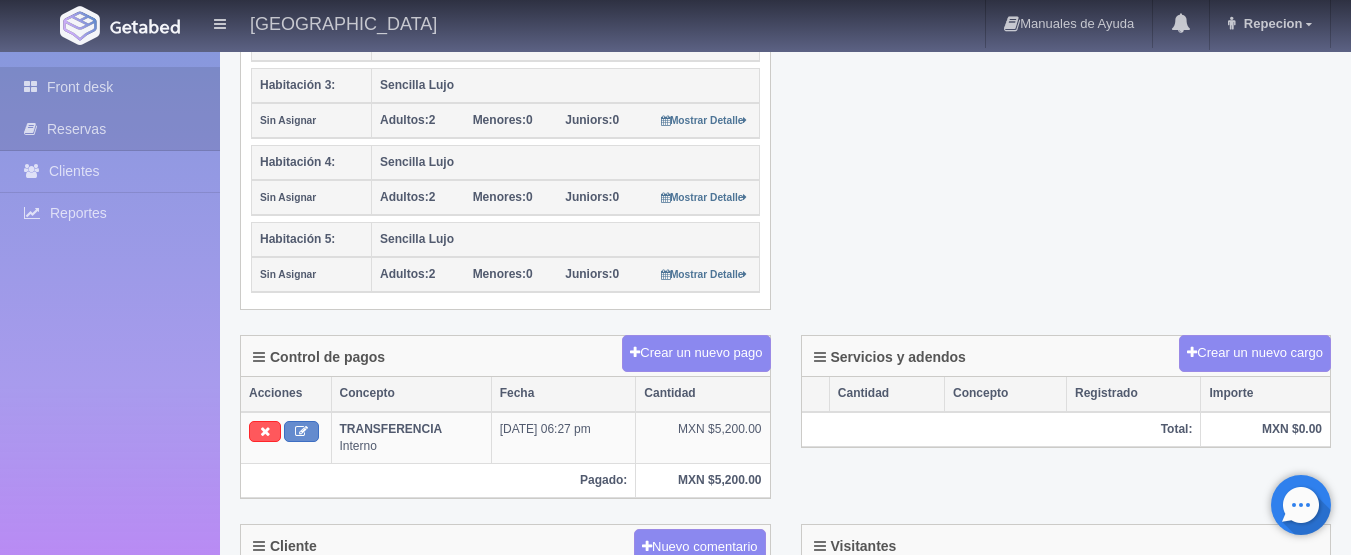 click on "Front desk" at bounding box center [110, 87] 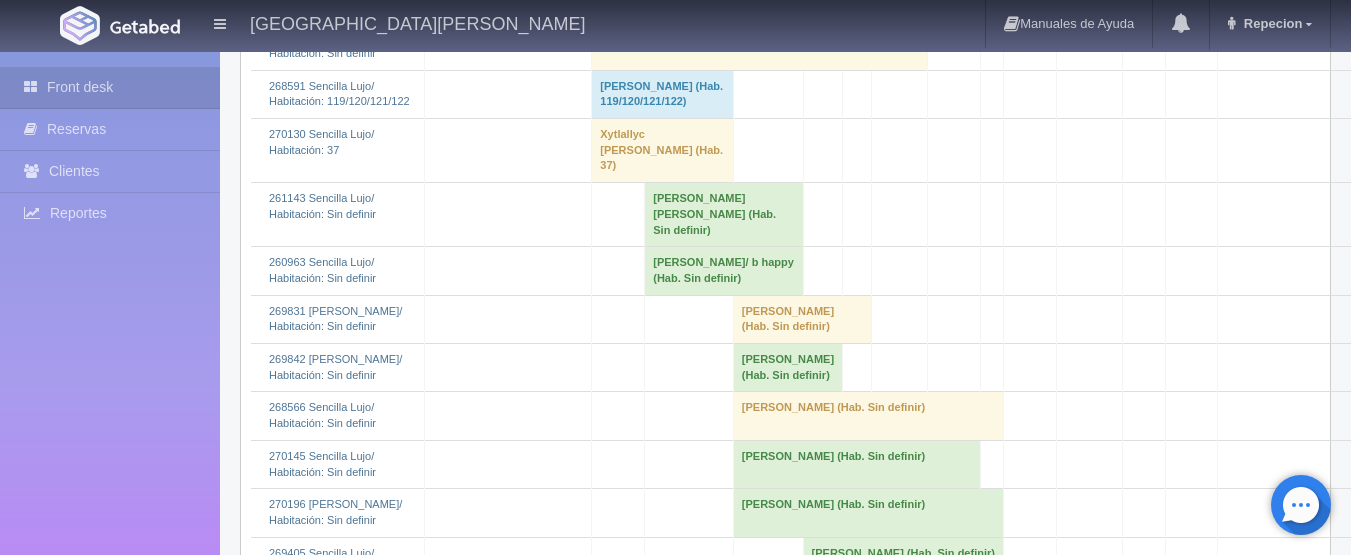 scroll, scrollTop: 4100, scrollLeft: 0, axis: vertical 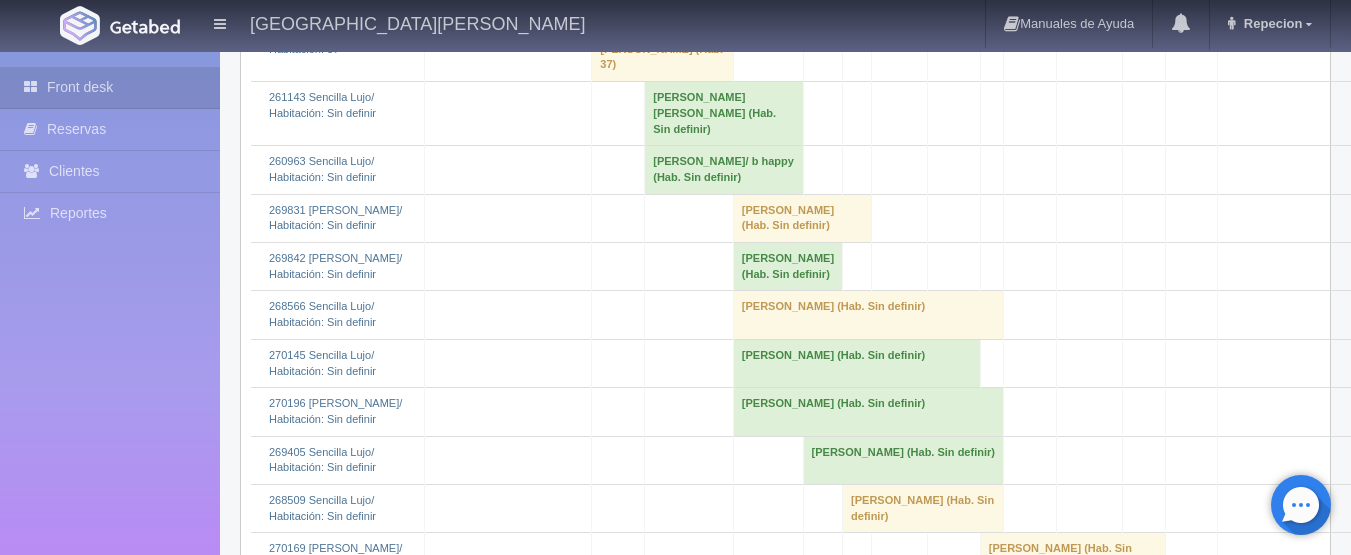 click on "alberto julio cornejo/ b happy 												(Hab. Sin definir)" at bounding box center (724, 170) 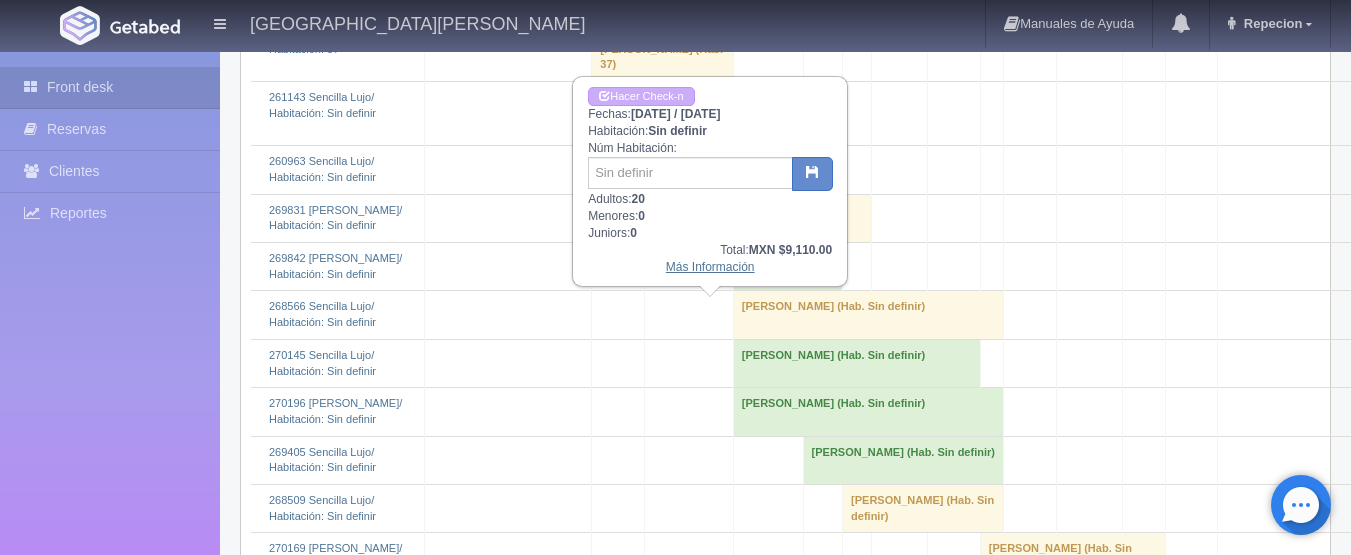 click on "Más Información" at bounding box center (710, 267) 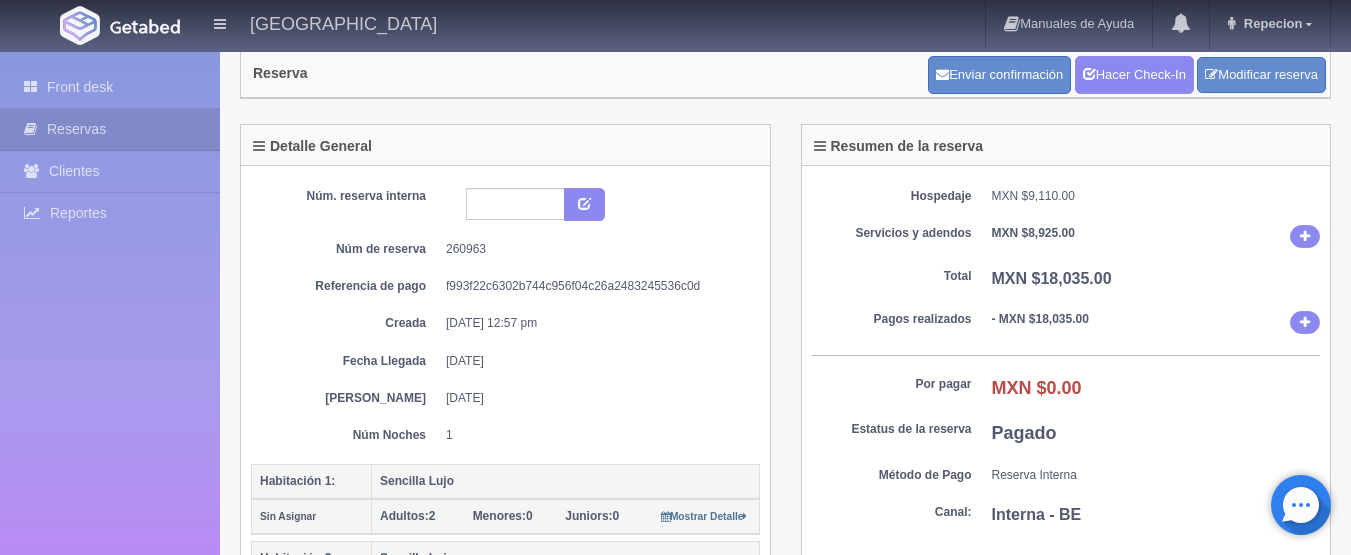 scroll, scrollTop: 0, scrollLeft: 0, axis: both 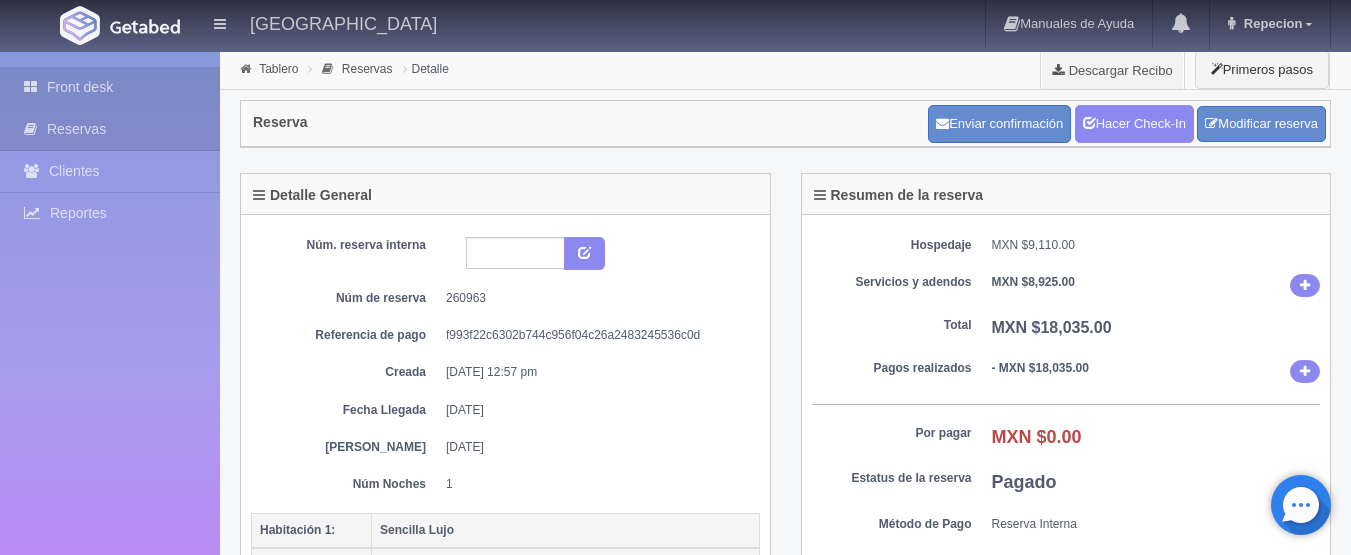 click on "Front desk" at bounding box center (110, 87) 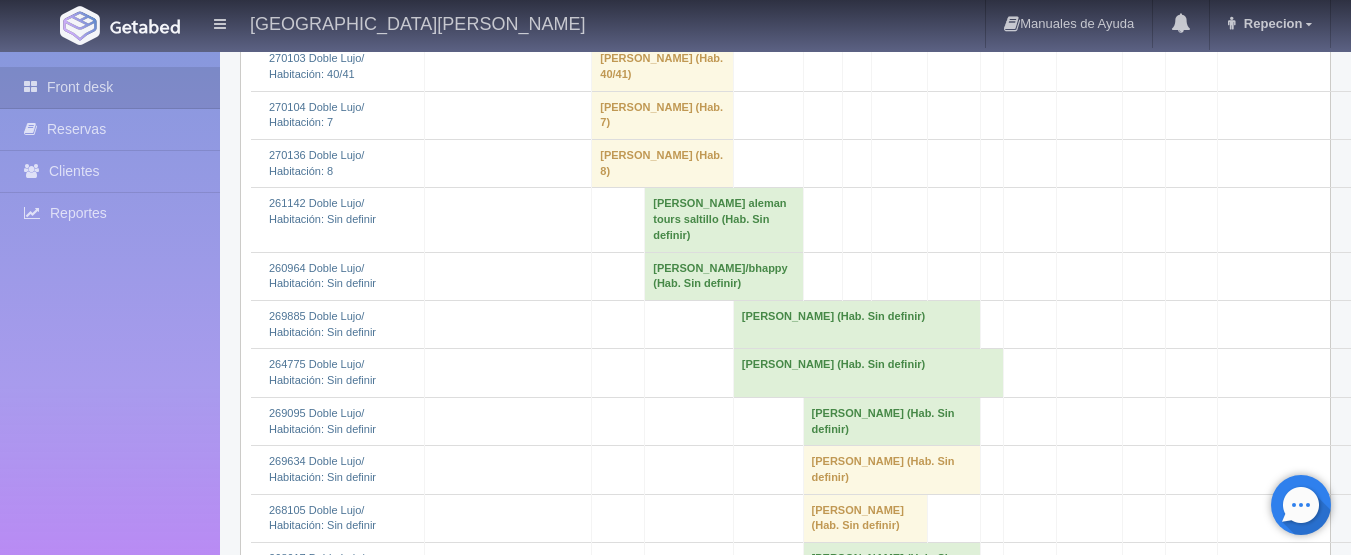 scroll, scrollTop: 1600, scrollLeft: 0, axis: vertical 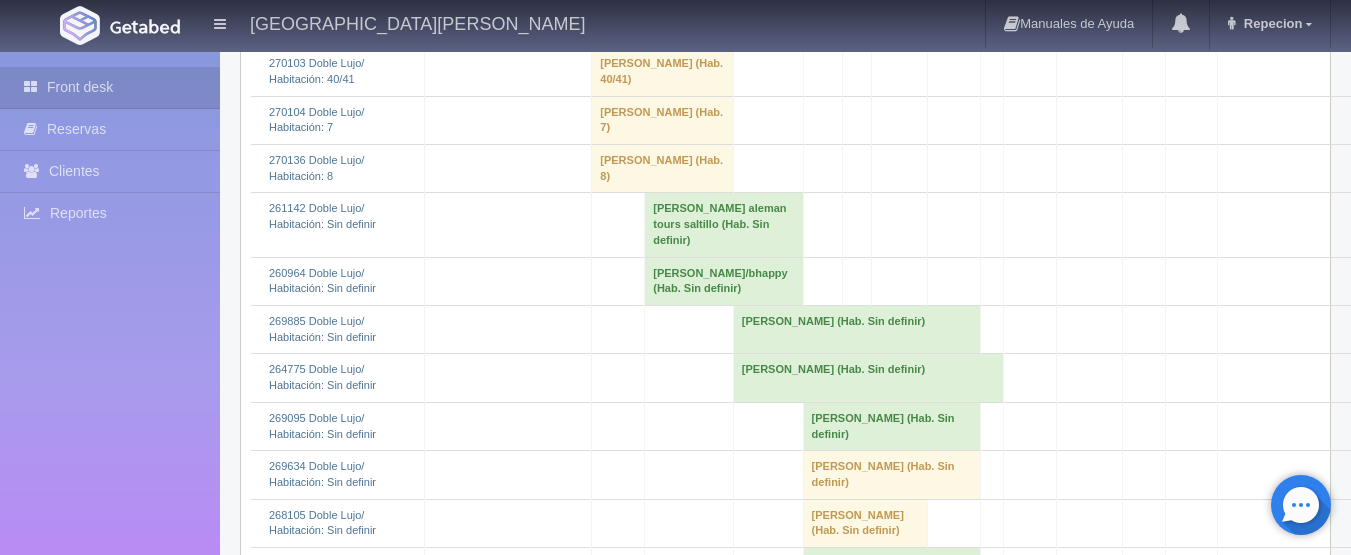click on "[PERSON_NAME] aleman tours saltillo 												(Hab. Sin definir)" at bounding box center [724, 225] 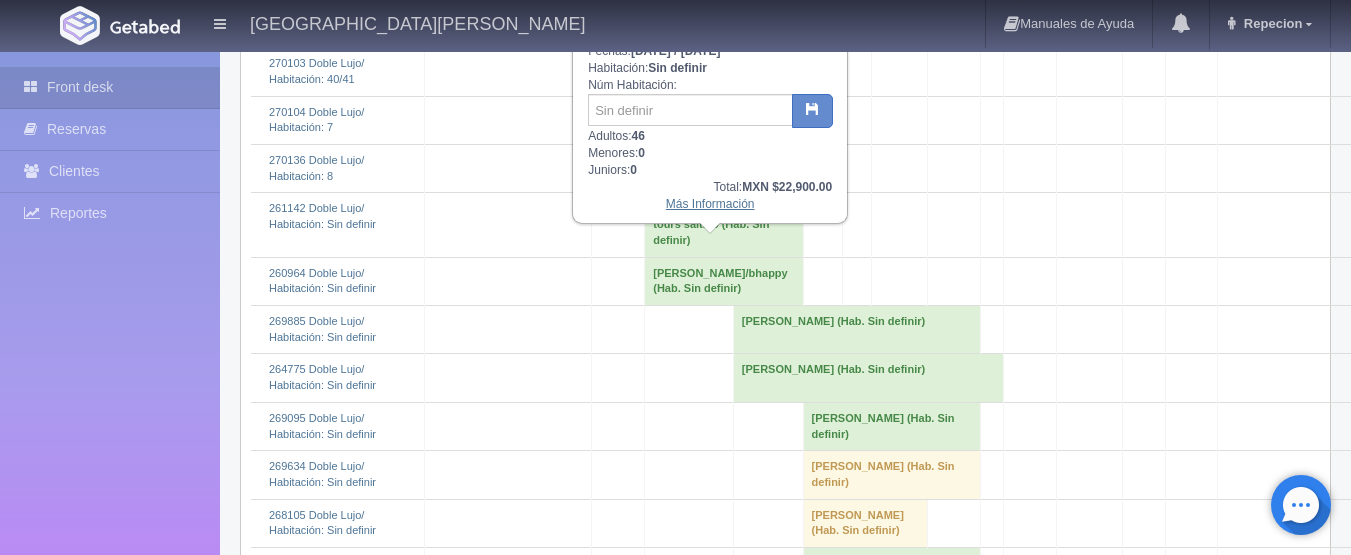click on "Más Información" at bounding box center [710, 204] 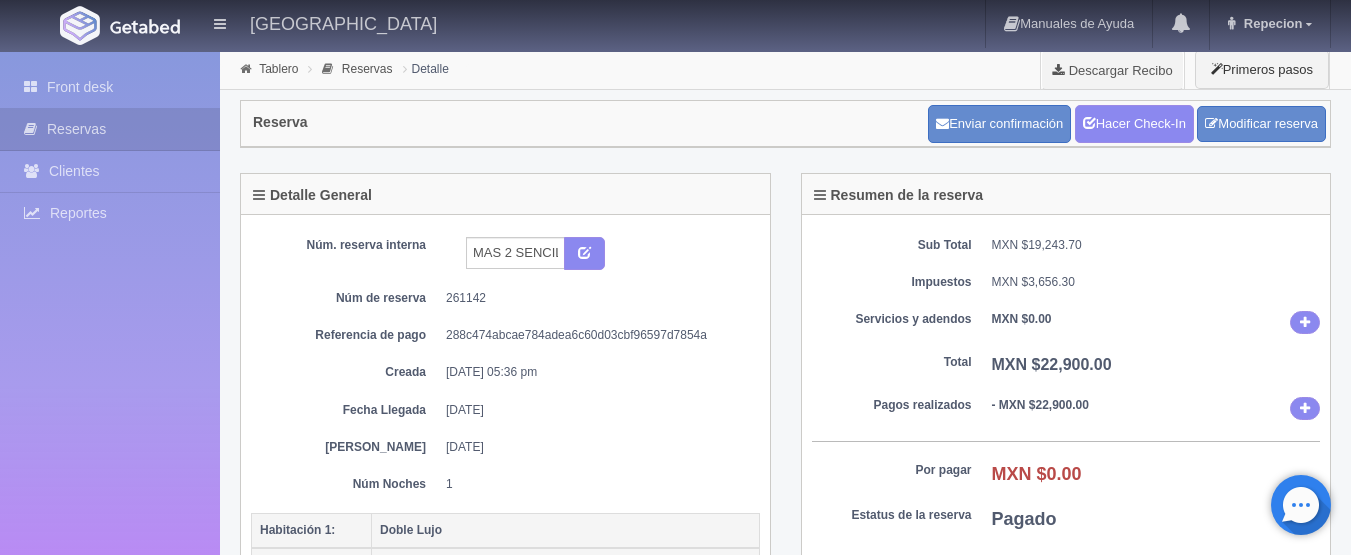 scroll, scrollTop: 0, scrollLeft: 0, axis: both 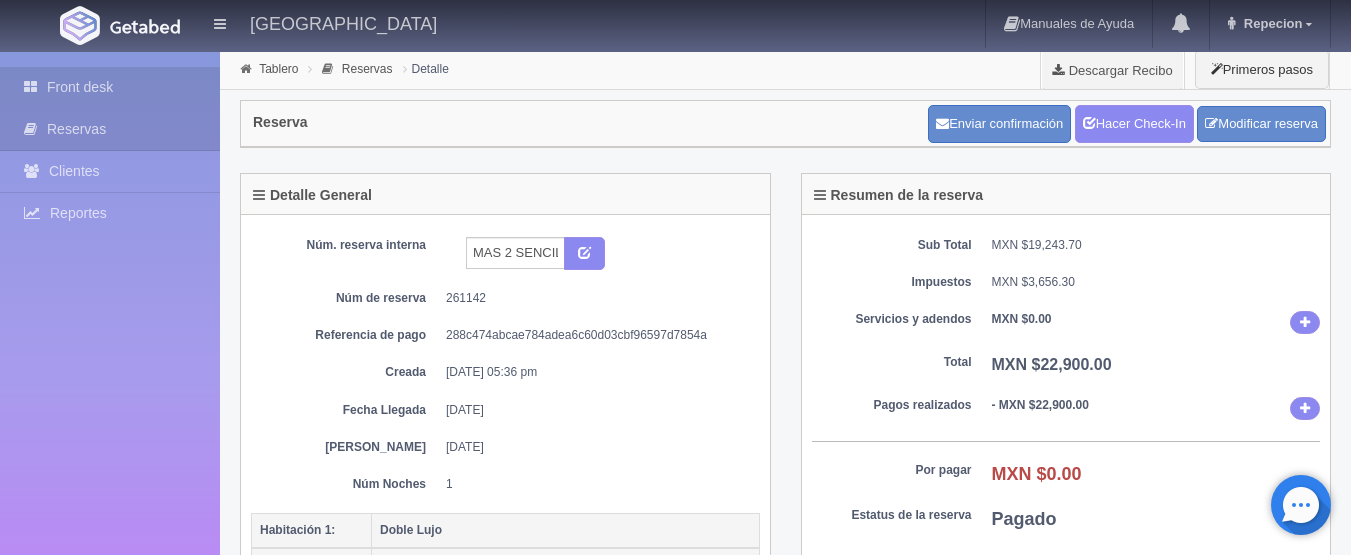 click on "Front desk" at bounding box center (110, 87) 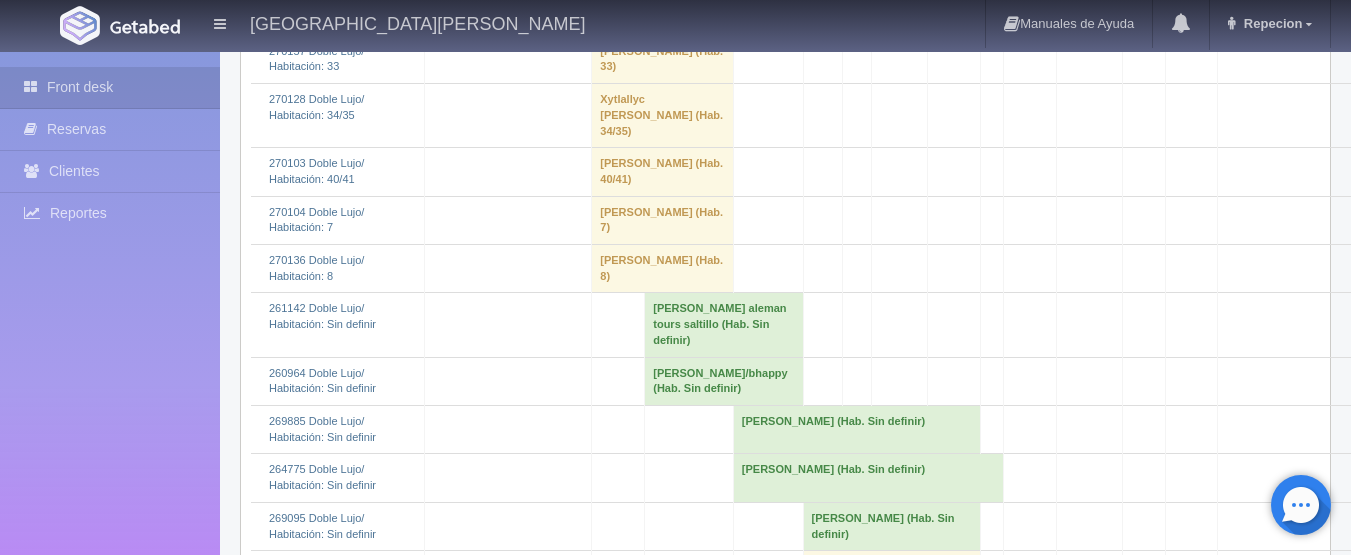 scroll, scrollTop: 1700, scrollLeft: 0, axis: vertical 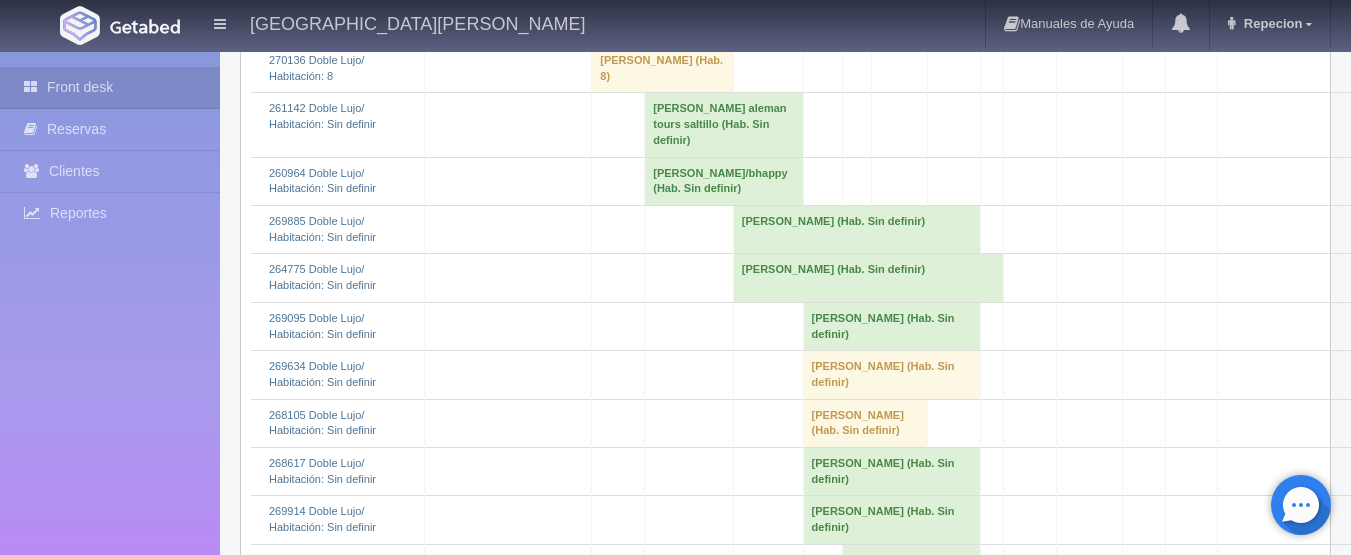click on "[PERSON_NAME]/bhappy 												(Hab. Sin definir)" at bounding box center [724, 181] 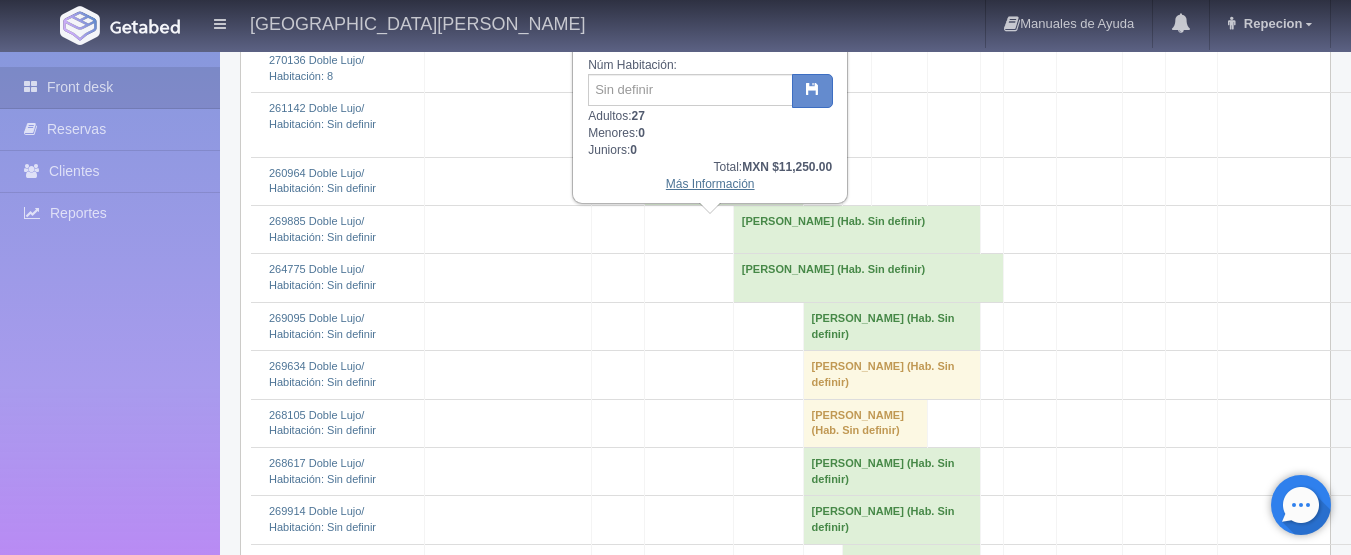 click on "Más Información" at bounding box center [710, 184] 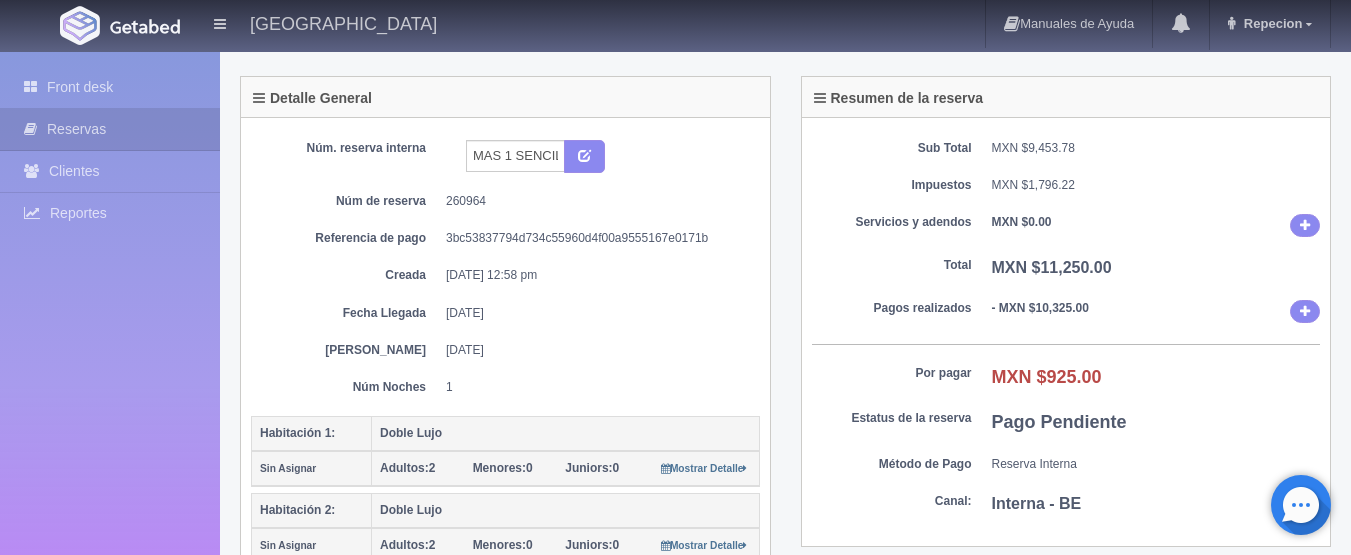 scroll, scrollTop: 0, scrollLeft: 0, axis: both 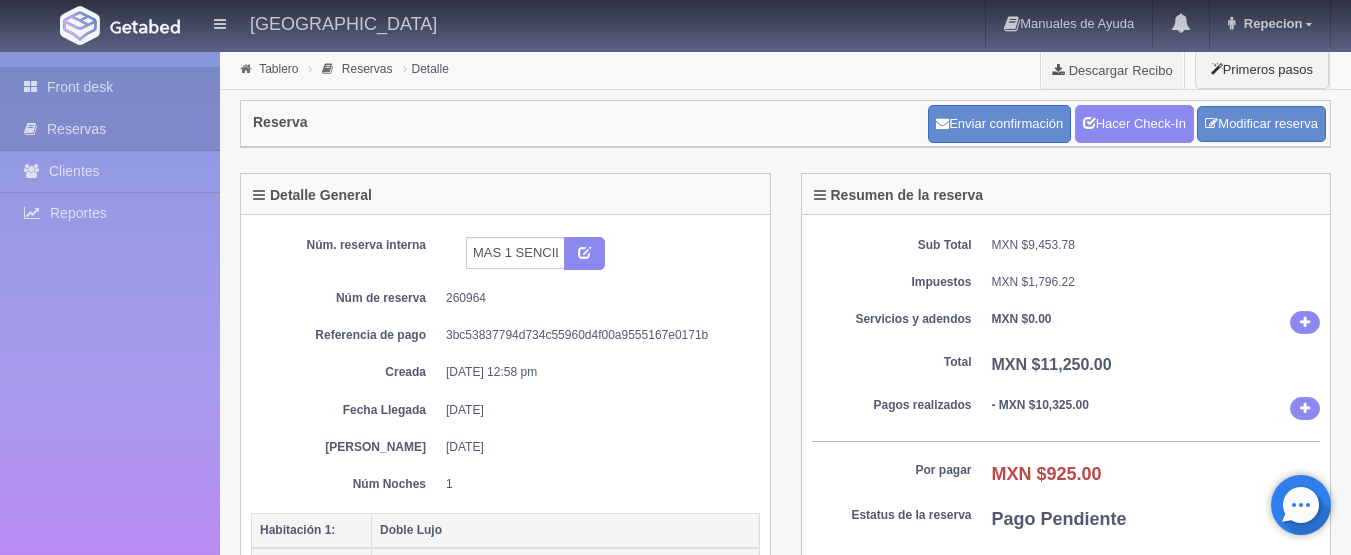 click on "Front desk" at bounding box center [110, 87] 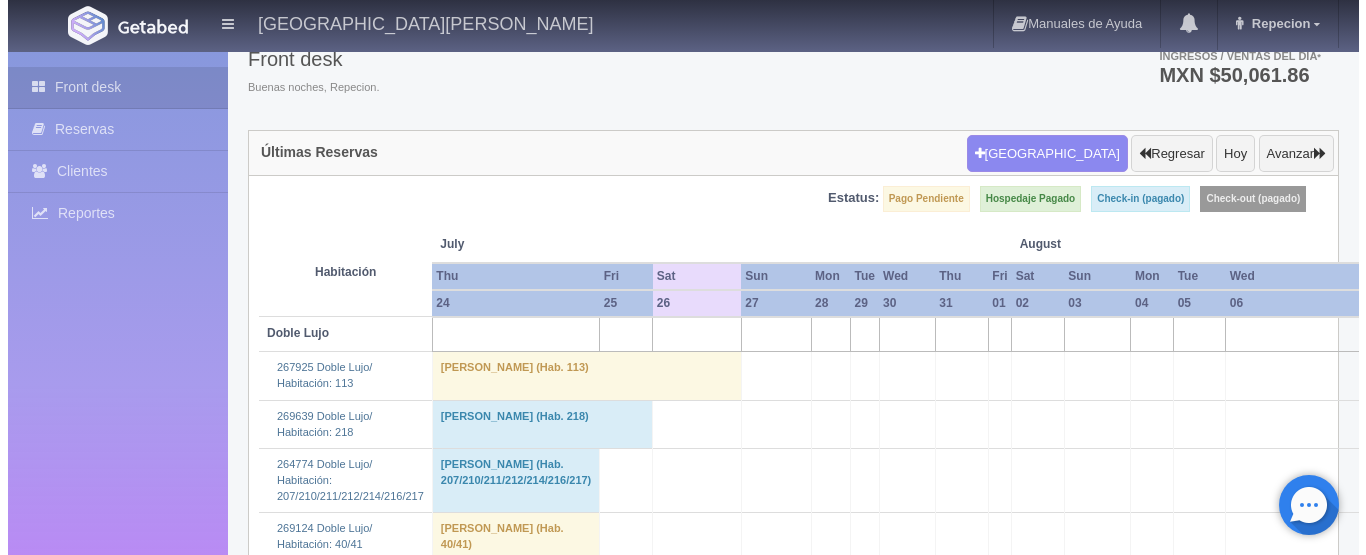 scroll, scrollTop: 0, scrollLeft: 0, axis: both 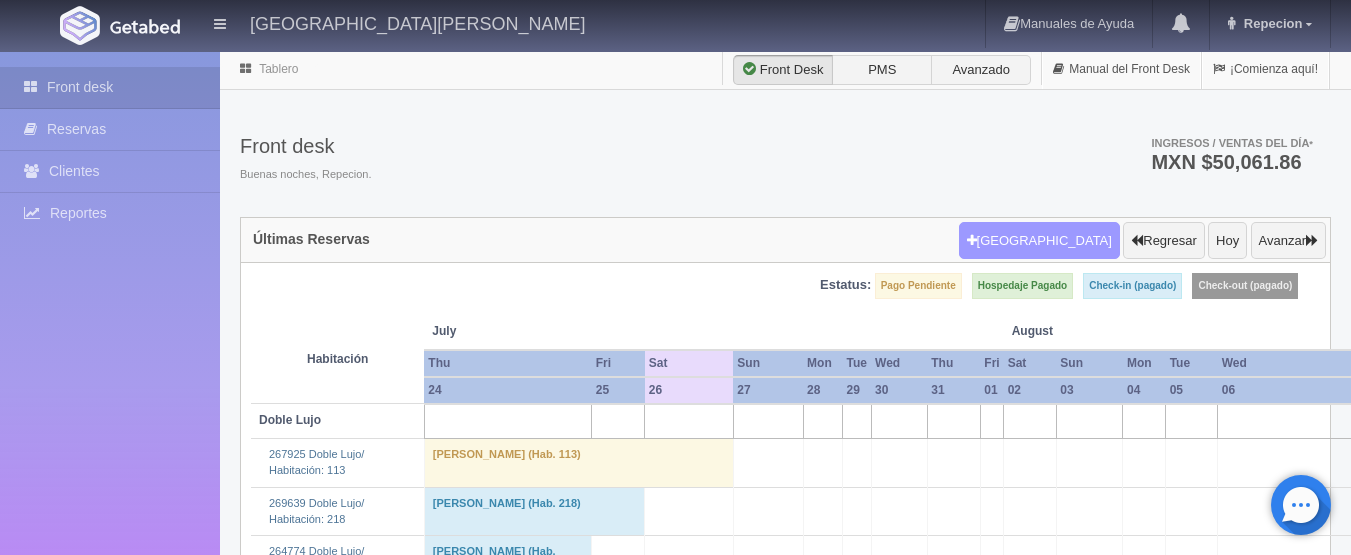 click on "Nueva Reserva" at bounding box center (1039, 241) 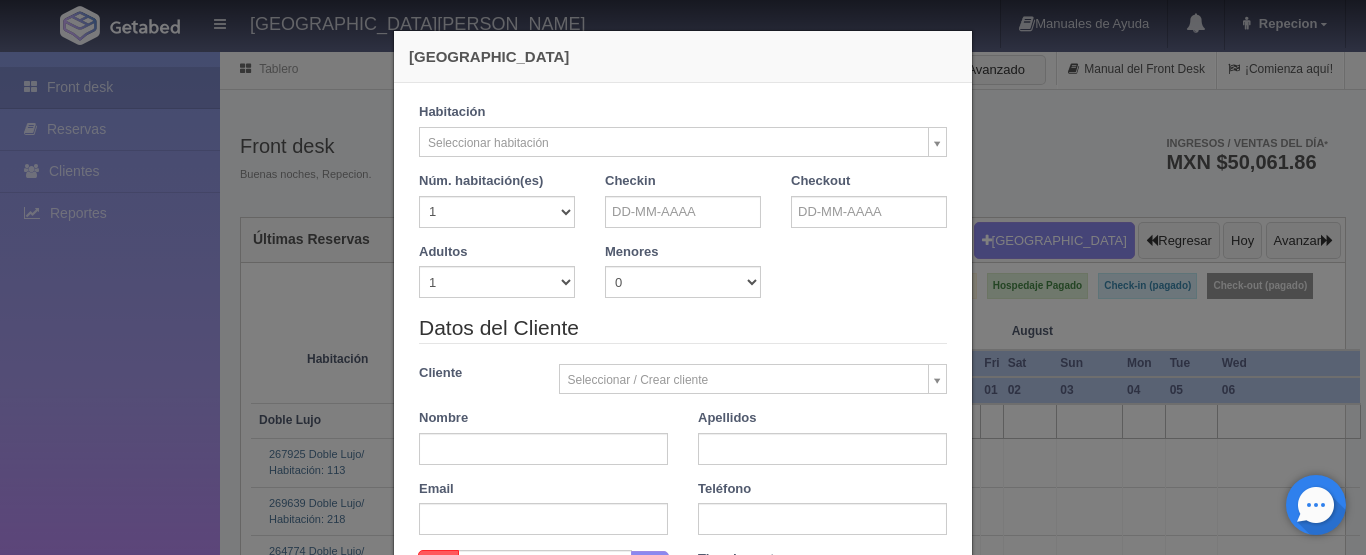 checkbox on "false" 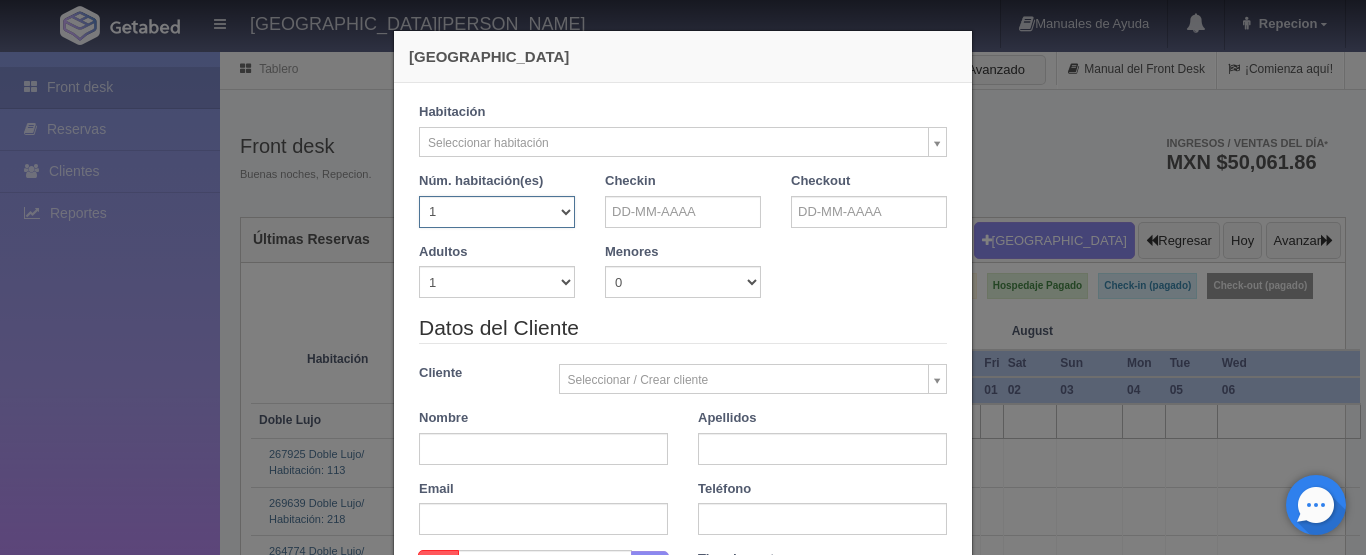 click on "1
2
3
4
5
6
7
8
9
10
11
12
13
14
15
16
17
18
19
20" at bounding box center (497, 212) 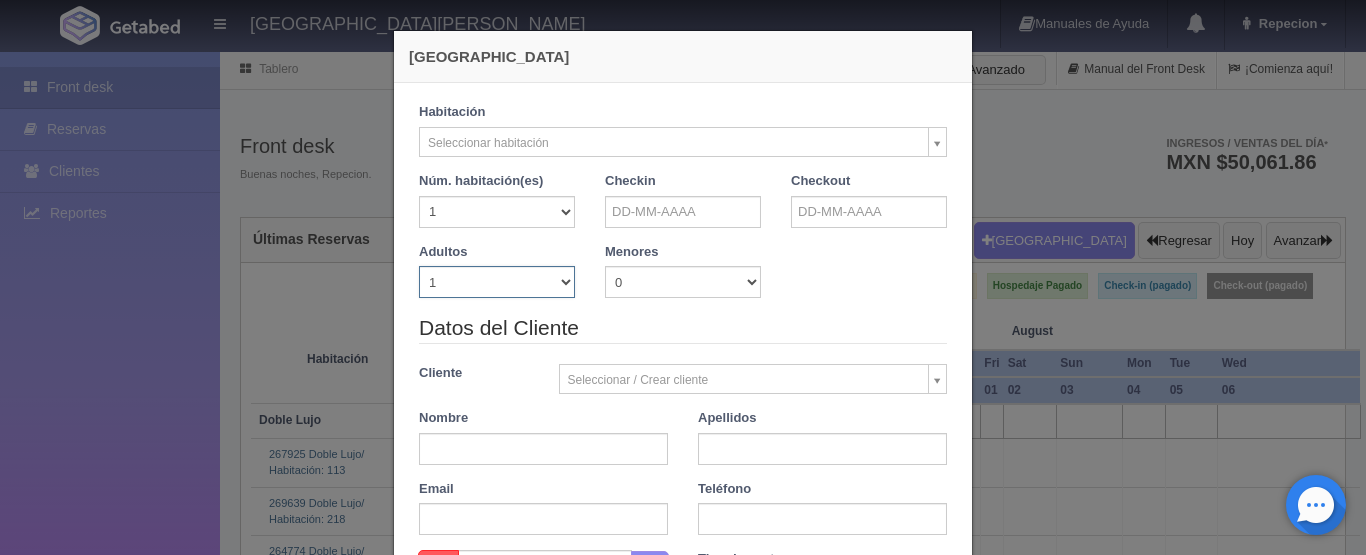 click on "1
2
3
4
5
6
7
8
9
10" at bounding box center (497, 282) 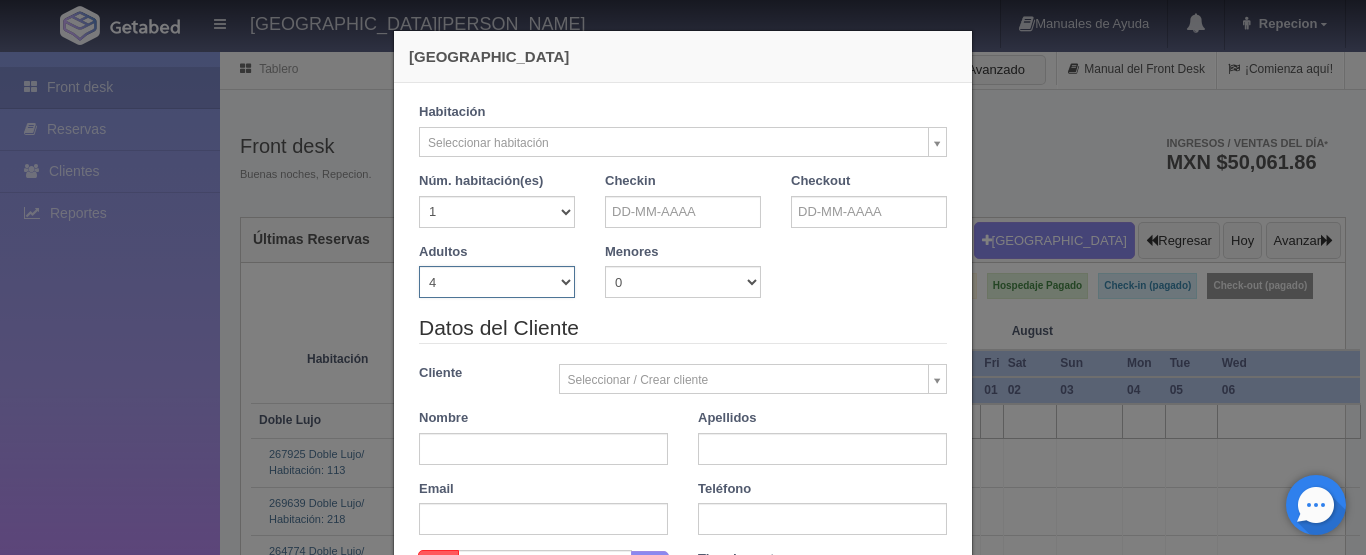 click on "1
2
3
4
5
6
7
8
9
10" at bounding box center [497, 282] 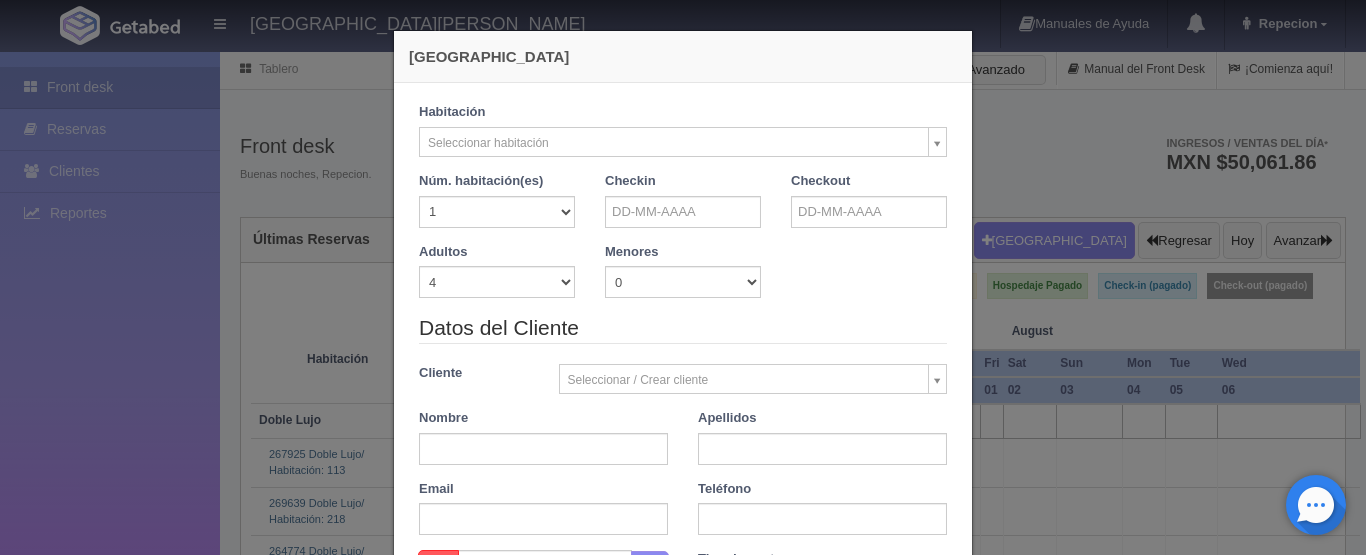 click on "HOTEL SAN FRANCISCO PLAZA
Manuales de Ayuda
Actualizaciones recientes
Repecion
Mi Perfil
Salir / Log Out
Procesando...
Front desk
Reservas
Clientes
Reportes
Reporte del día
Concentrado de ventas
Analíticas y revenue
Tablero" at bounding box center (683, 2601) 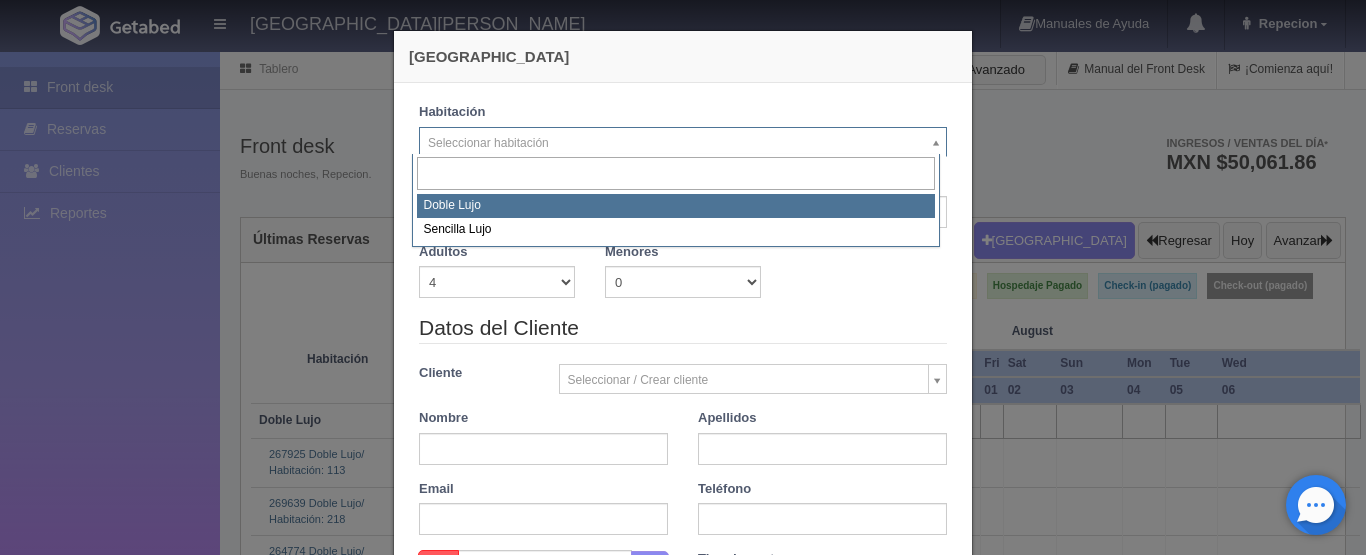 select on "577" 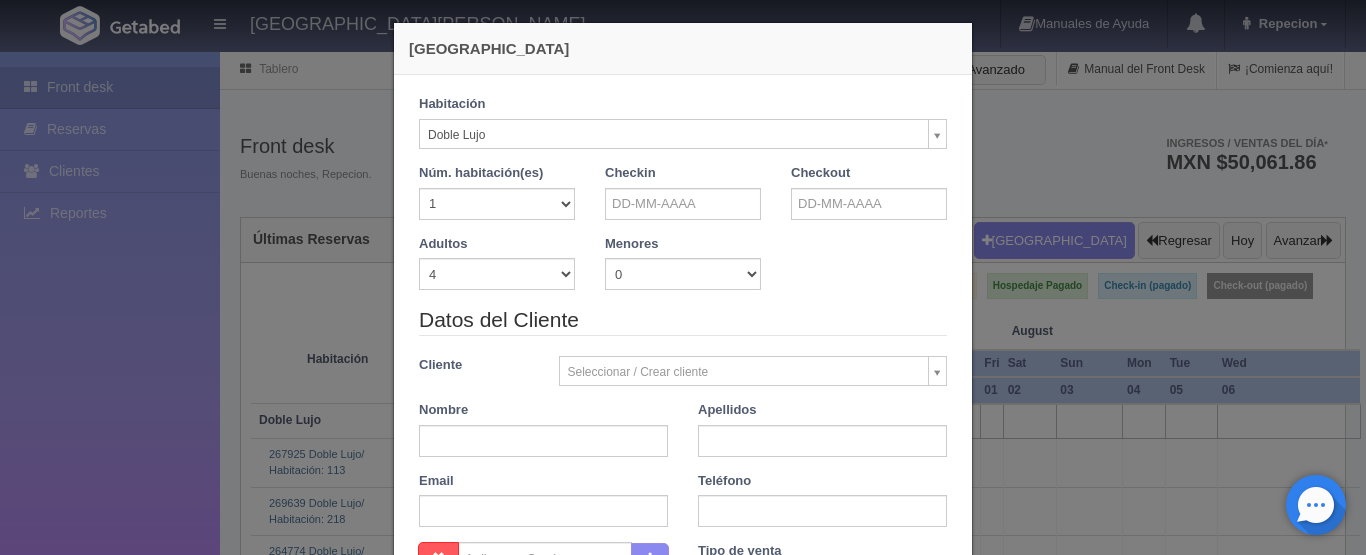 scroll, scrollTop: 0, scrollLeft: 0, axis: both 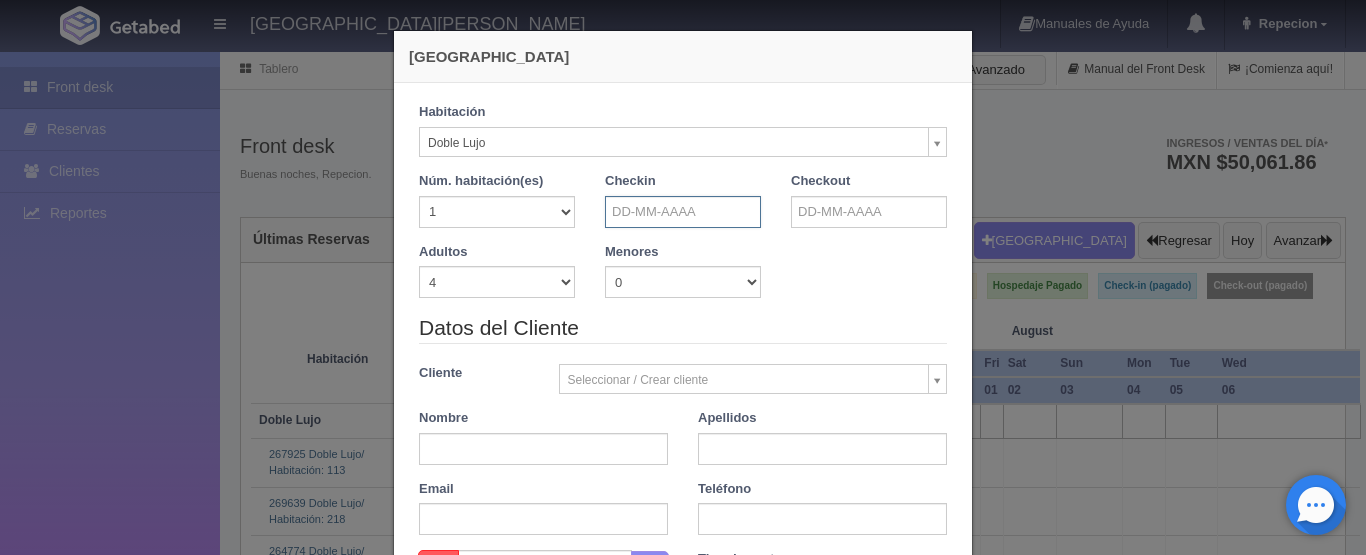 click at bounding box center (683, 212) 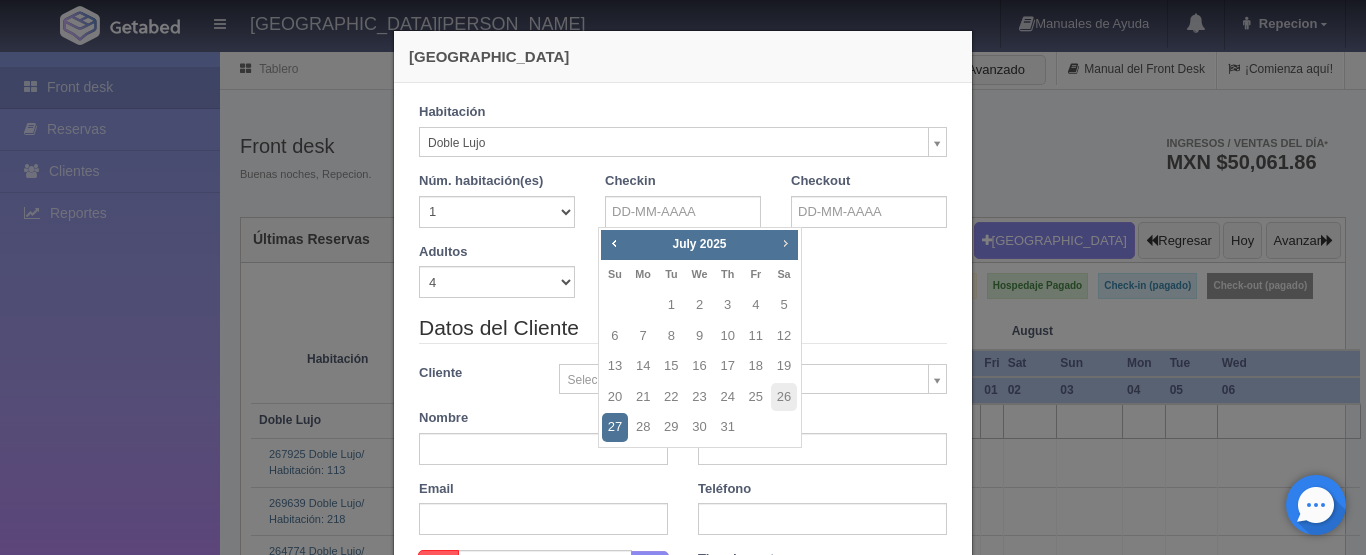 click on "Next" at bounding box center [785, 243] 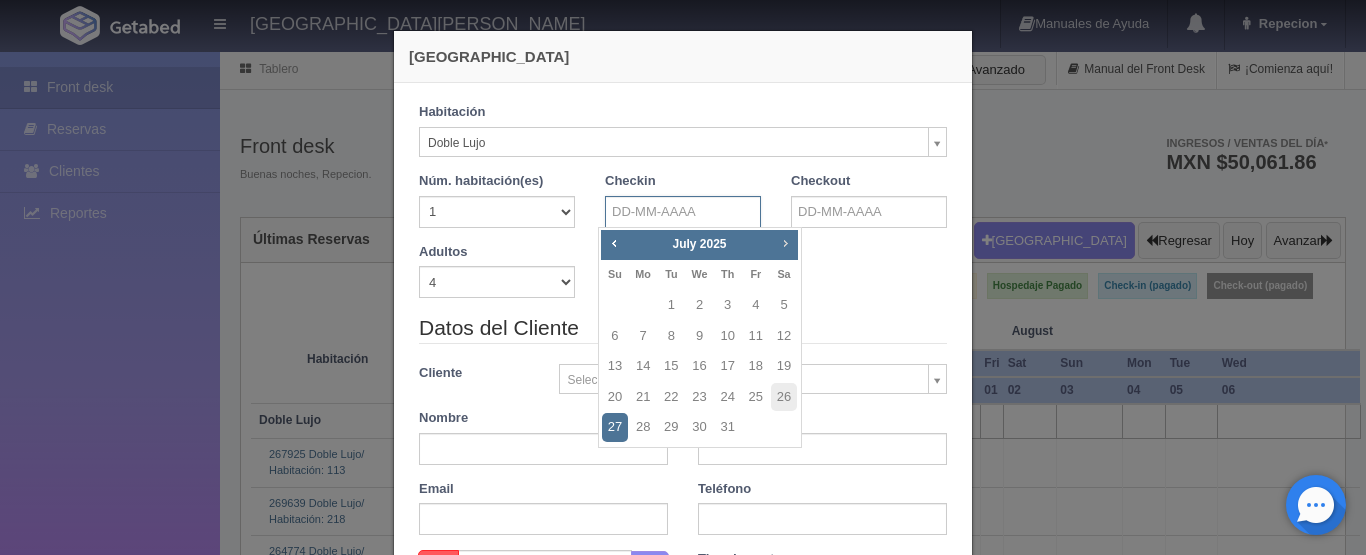 checkbox on "false" 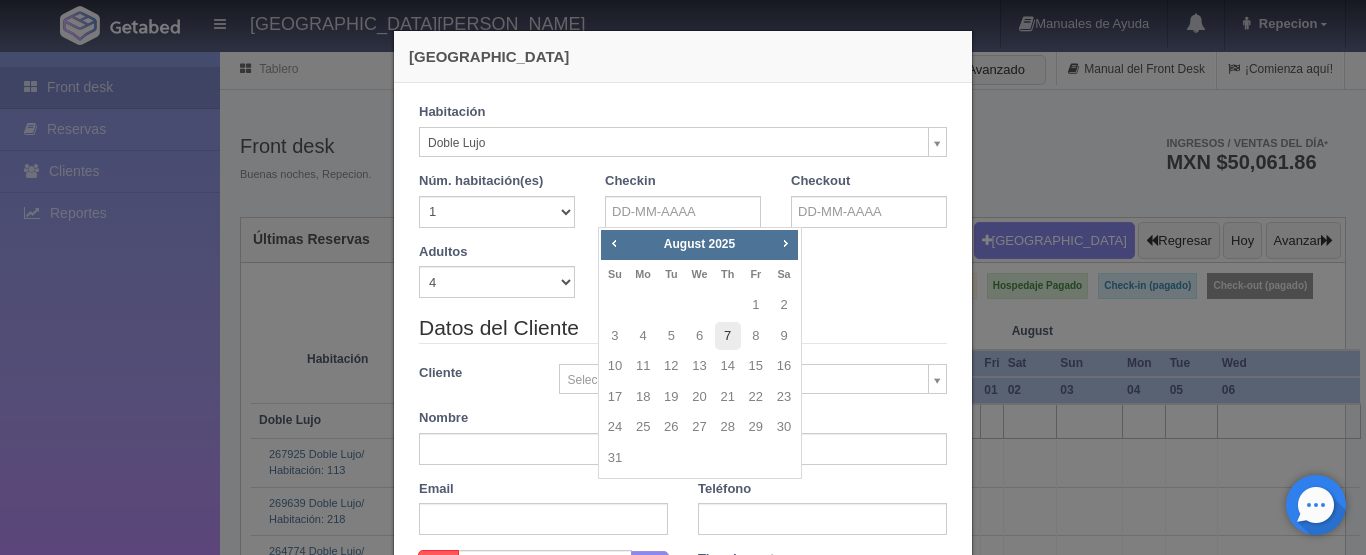 click on "7" at bounding box center (728, 336) 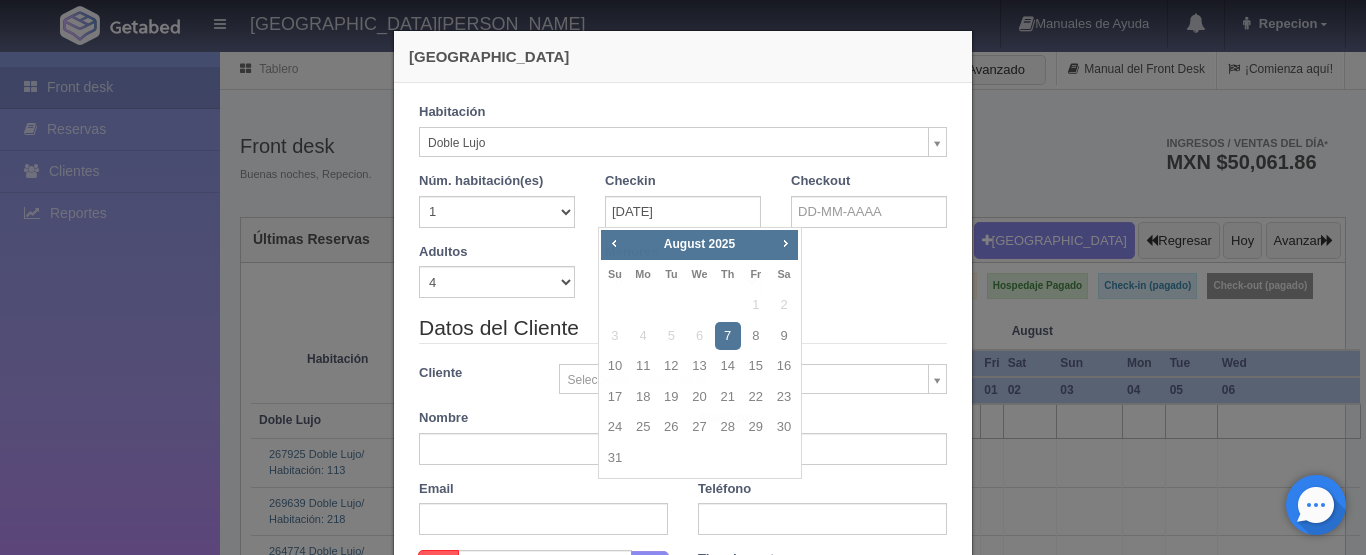 checkbox on "false" 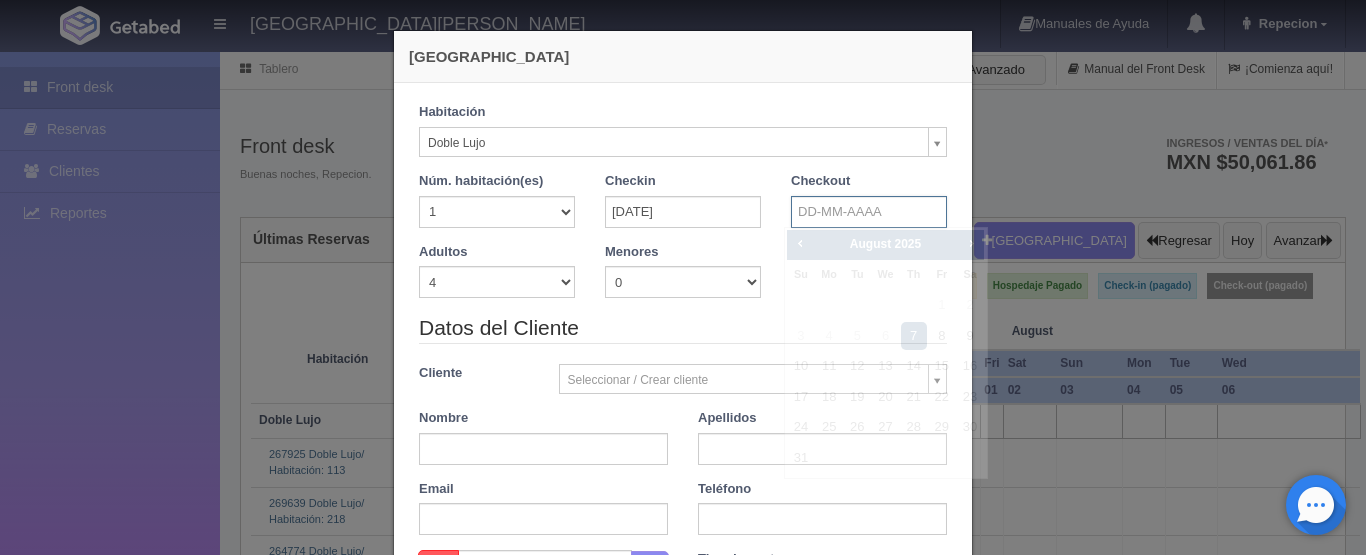click at bounding box center (869, 212) 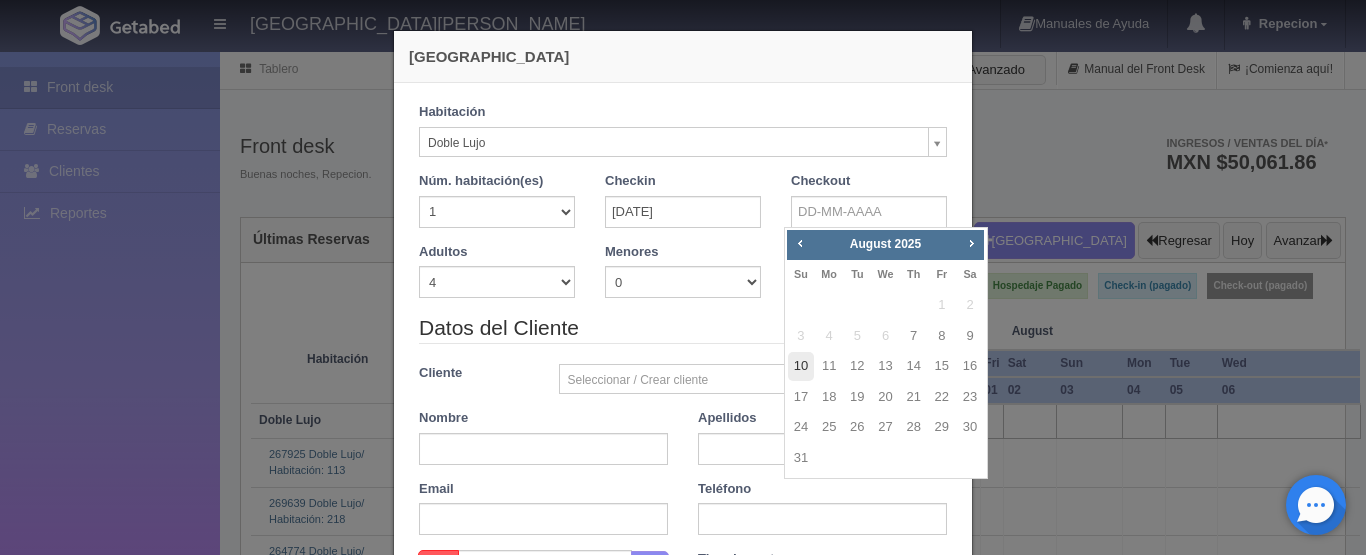 click on "10" at bounding box center (801, 366) 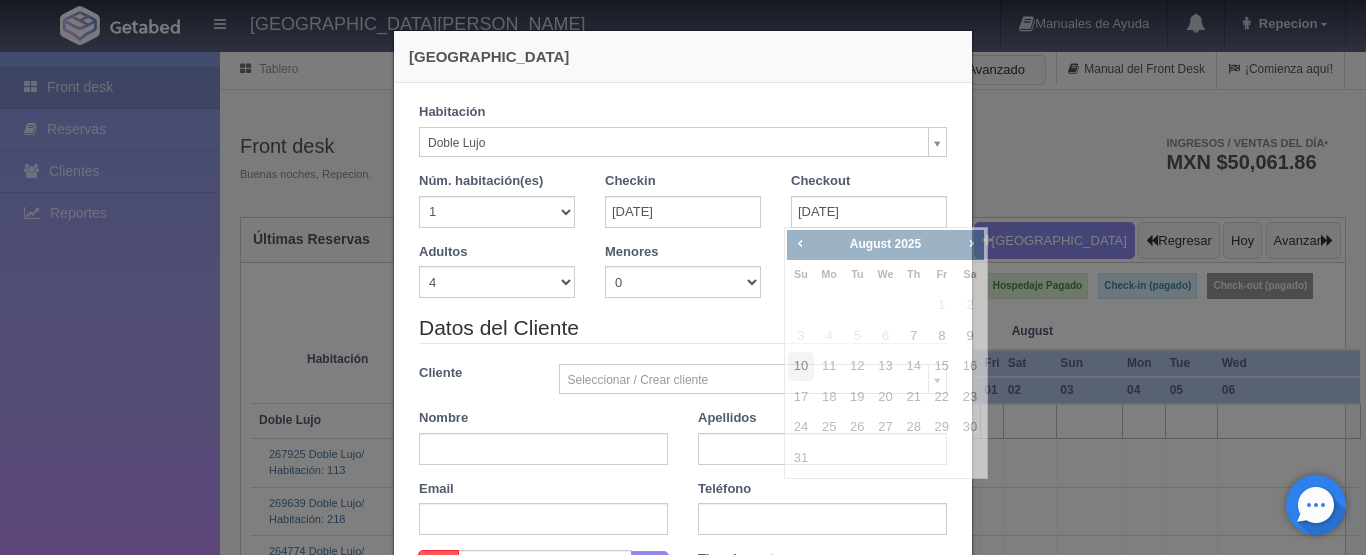 checkbox on "false" 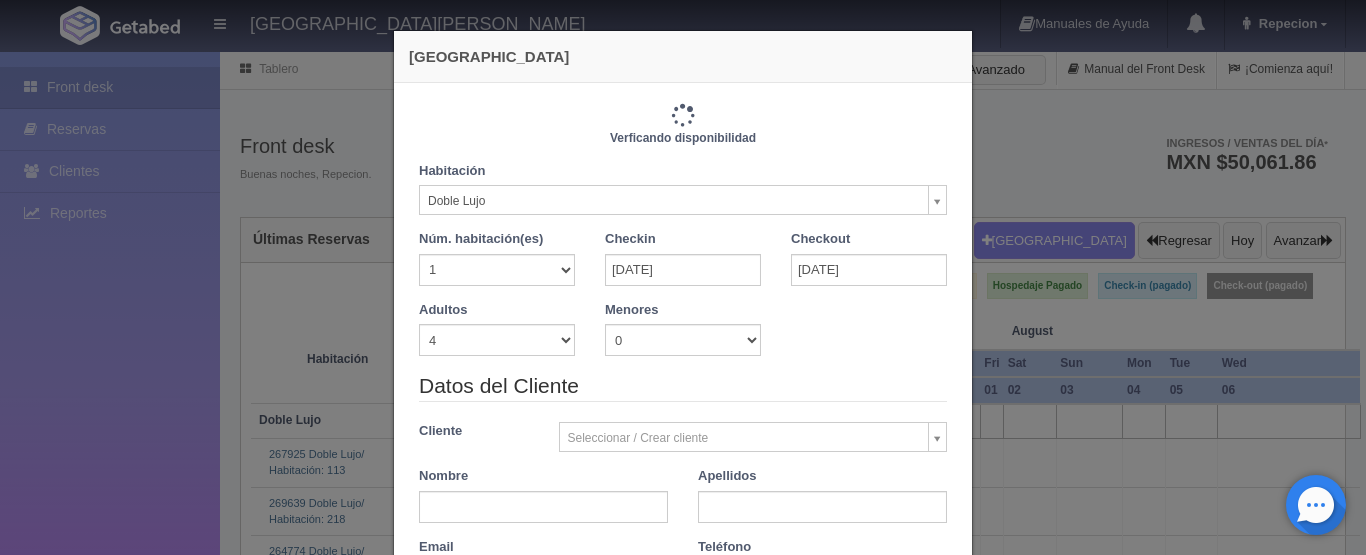 type on "4140.00" 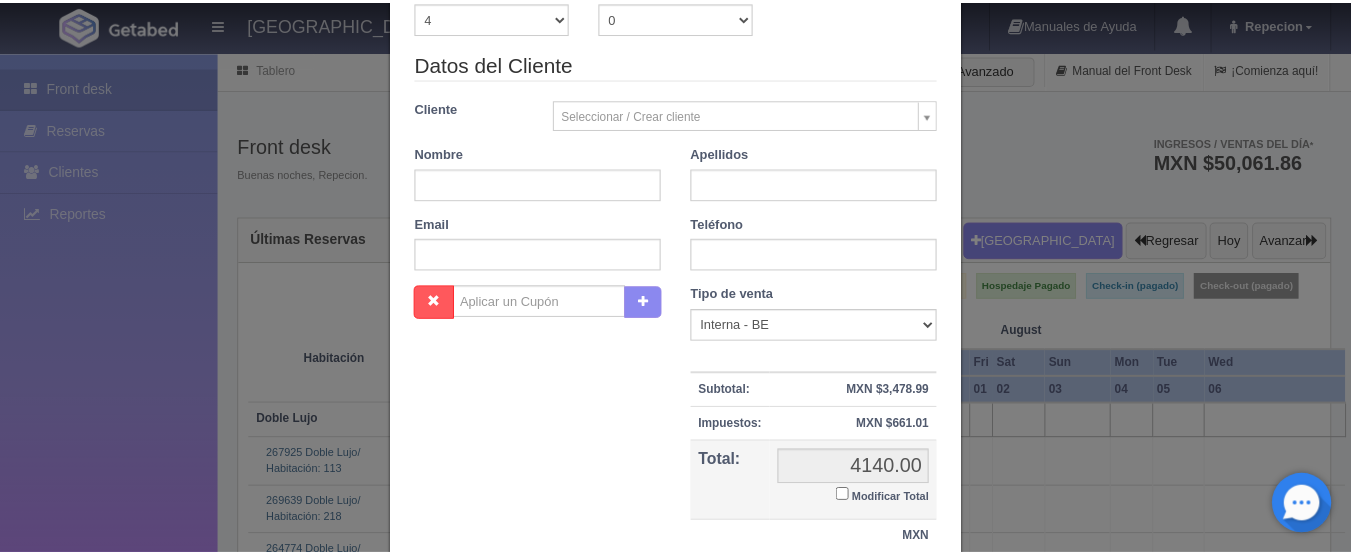 scroll, scrollTop: 491, scrollLeft: 0, axis: vertical 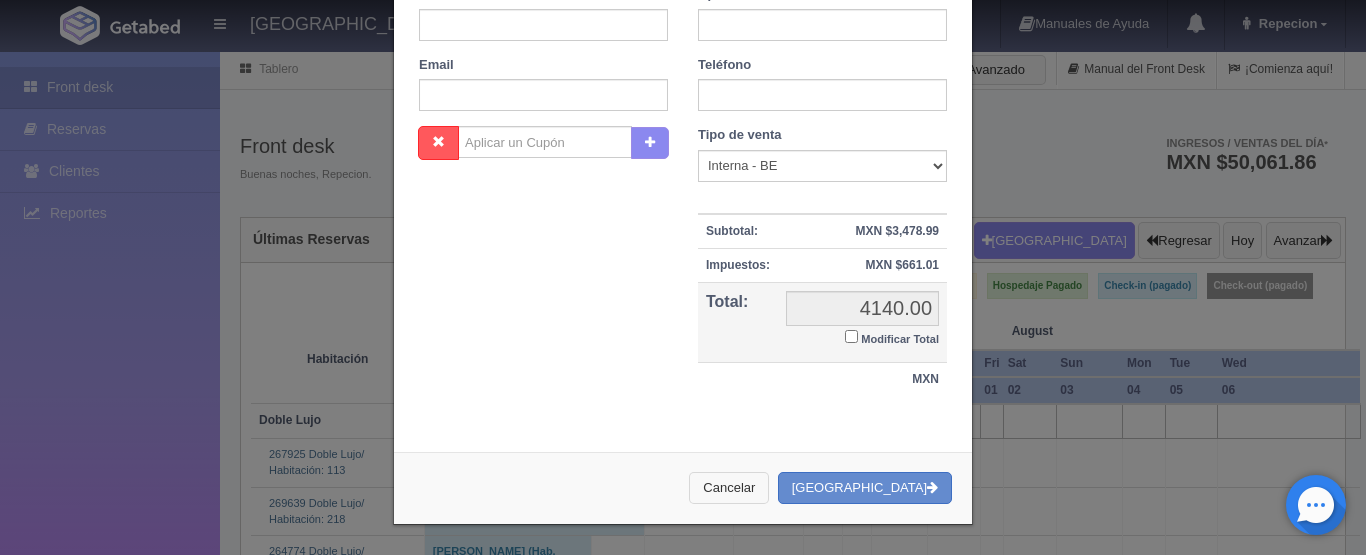 click on "Cancelar" at bounding box center (729, 488) 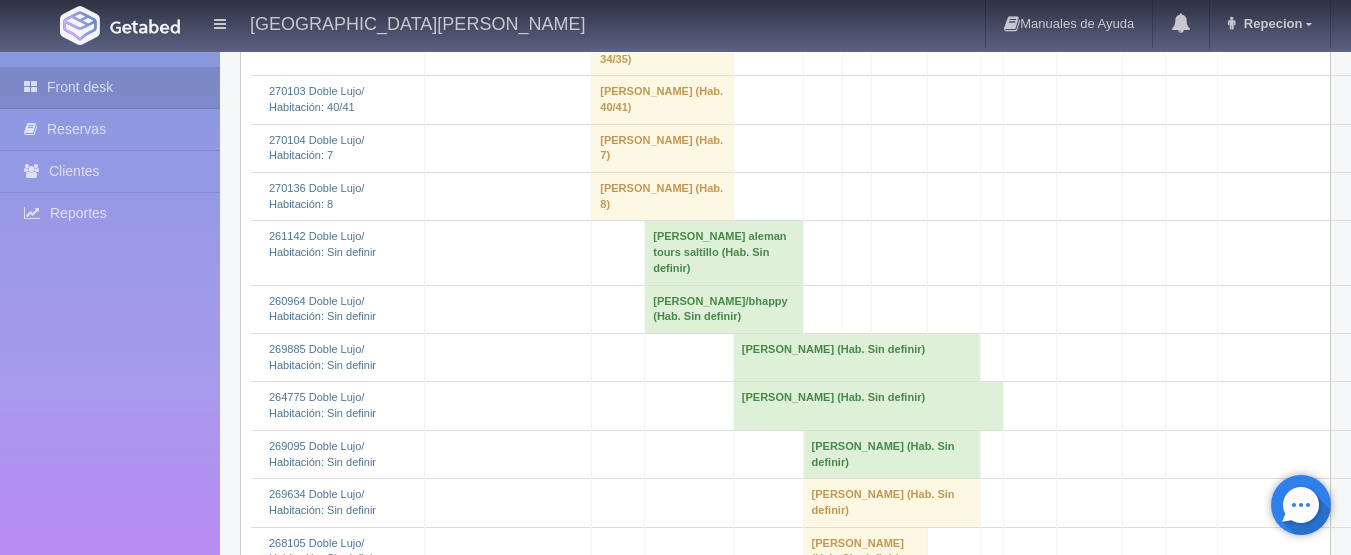scroll, scrollTop: 1599, scrollLeft: 0, axis: vertical 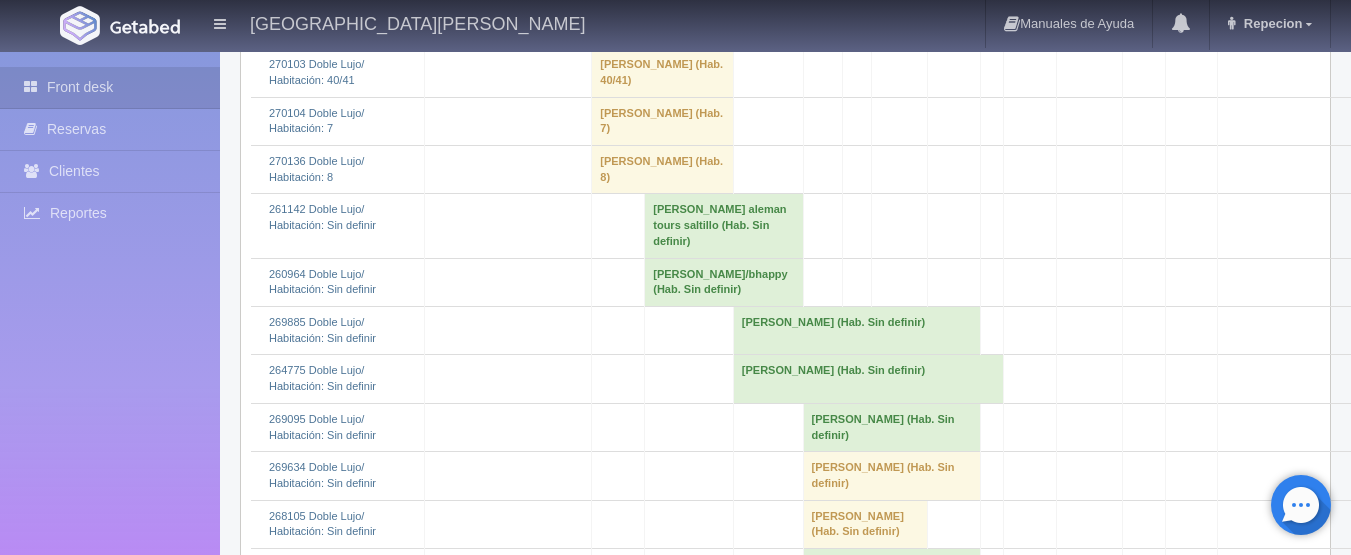 click on "[PERSON_NAME]/bhappy 												(Hab. Sin definir)" at bounding box center [724, 282] 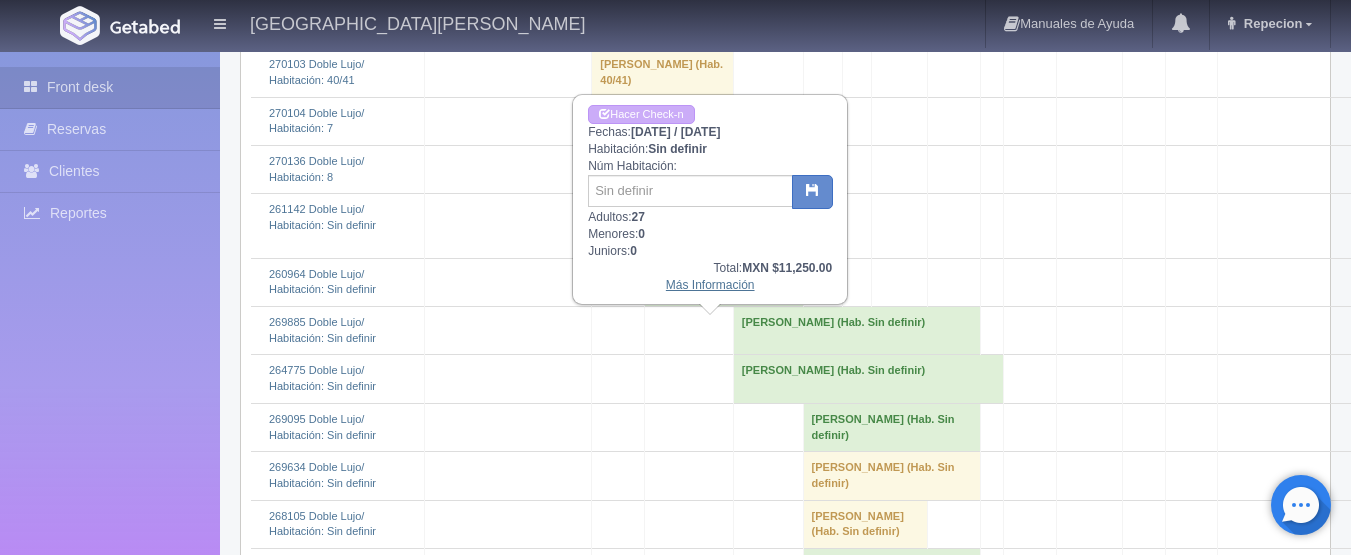 click on "Más Información" at bounding box center [710, 285] 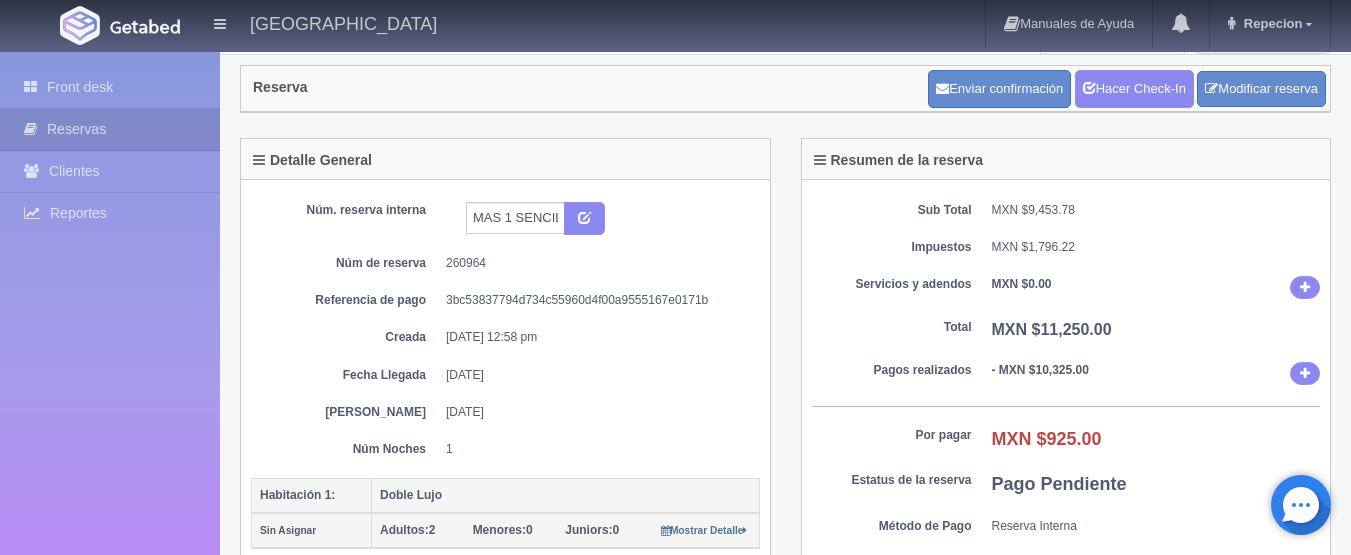 scroll, scrollTop: 0, scrollLeft: 0, axis: both 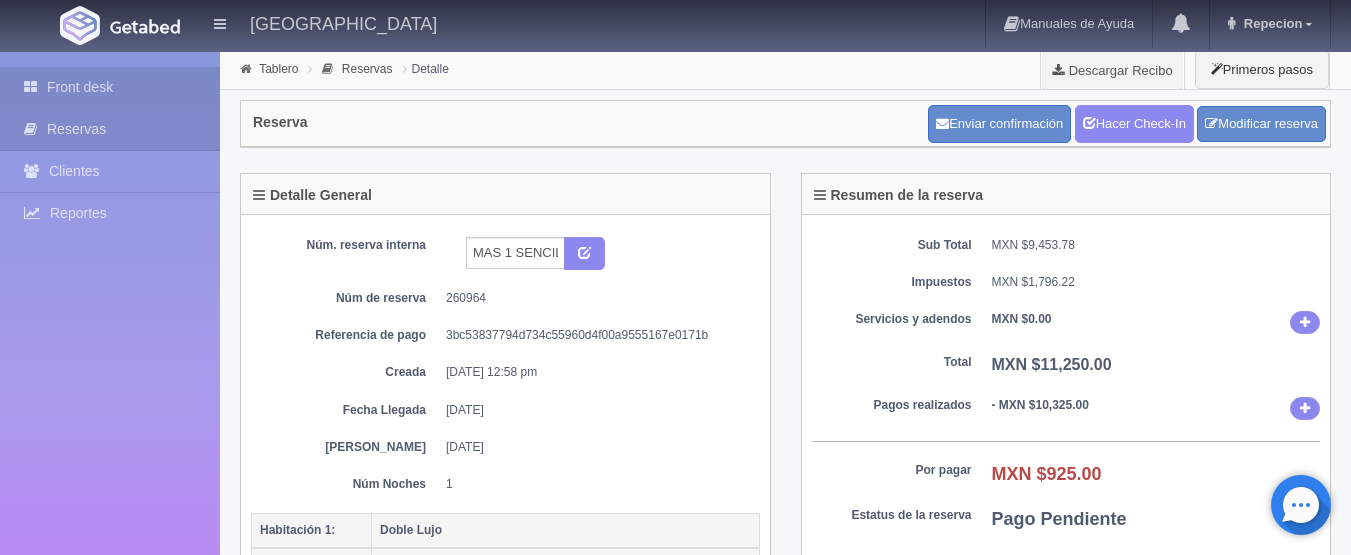 click on "Front desk" at bounding box center (110, 87) 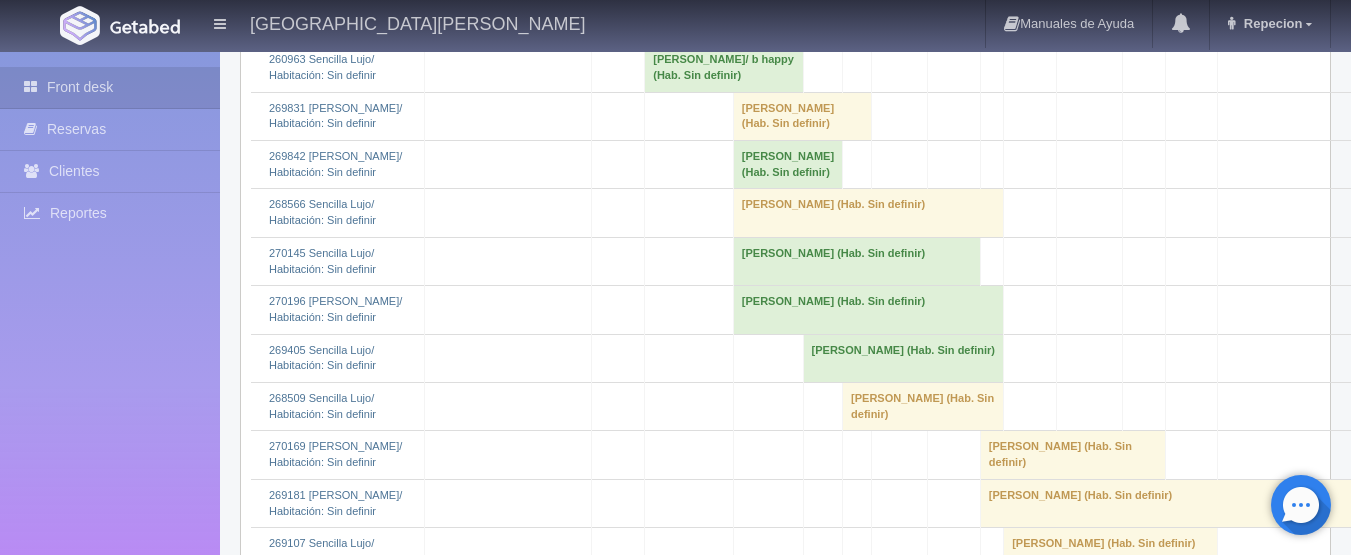 scroll, scrollTop: 4199, scrollLeft: 0, axis: vertical 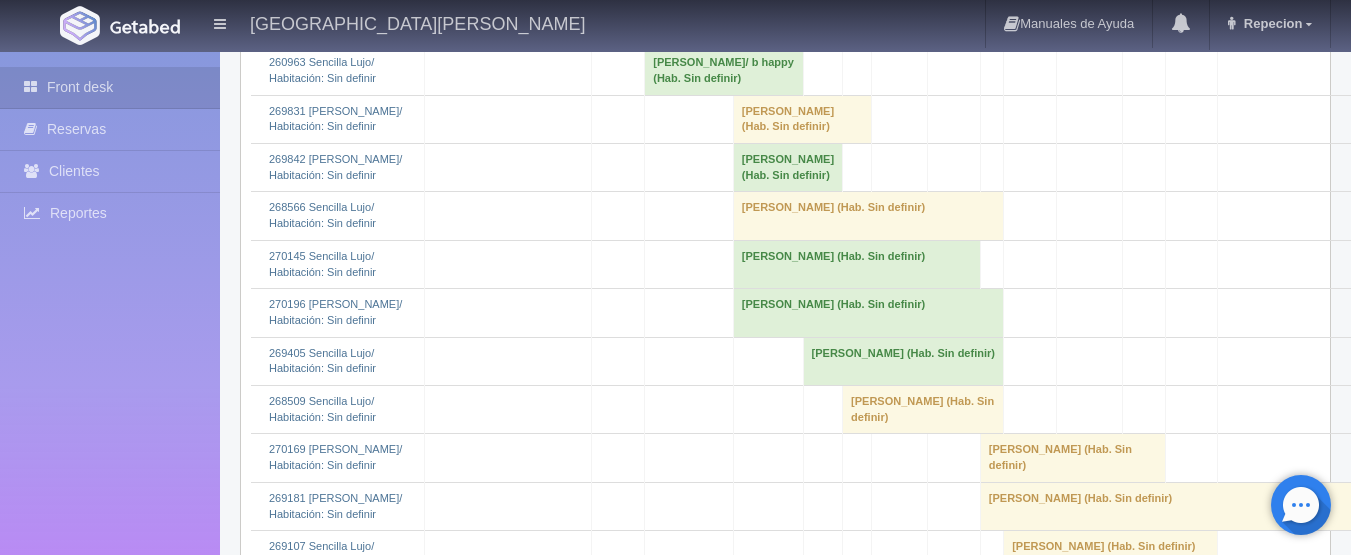 click on "alberto julio cornejo/ b happy 												(Hab. Sin definir)" at bounding box center [724, 71] 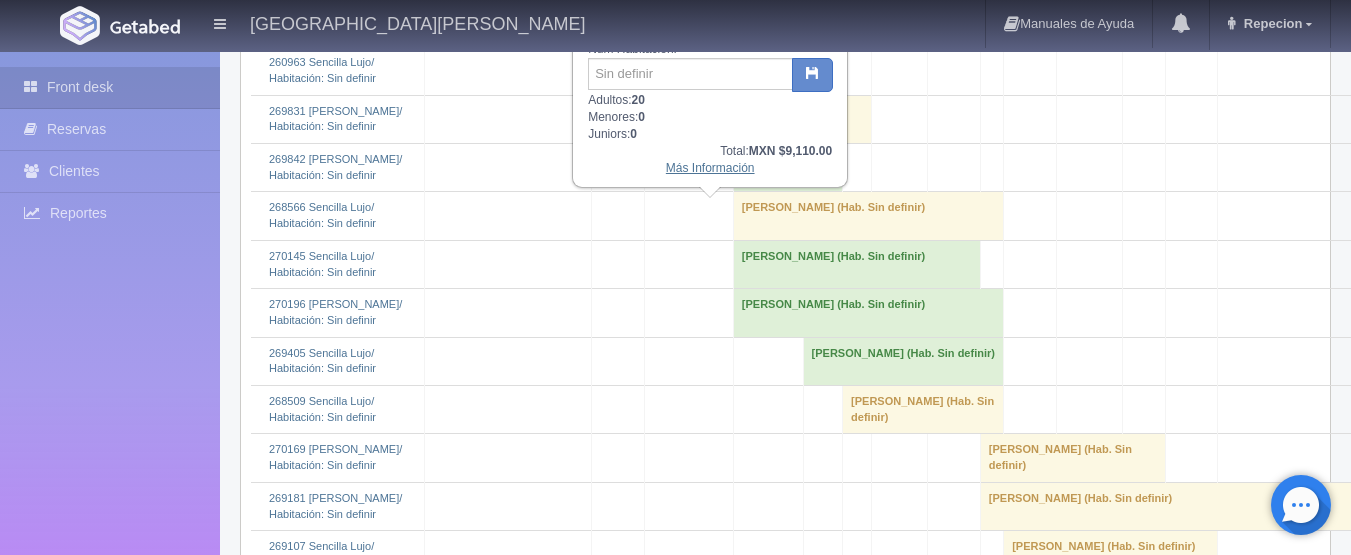 click on "Más Información" at bounding box center (710, 168) 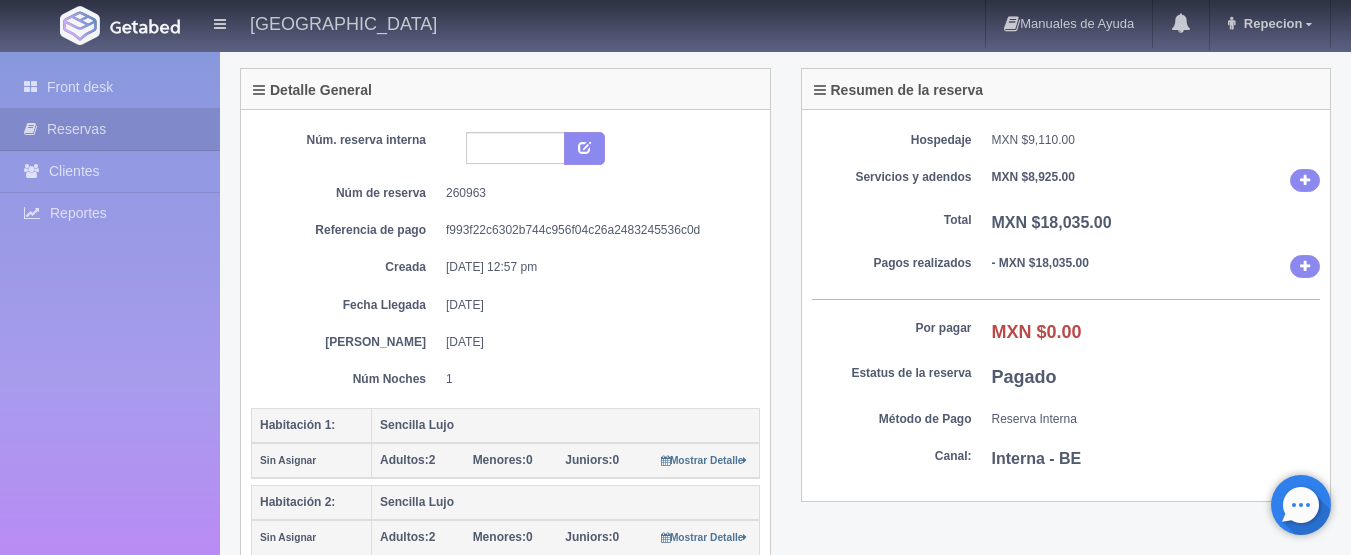 scroll, scrollTop: 0, scrollLeft: 0, axis: both 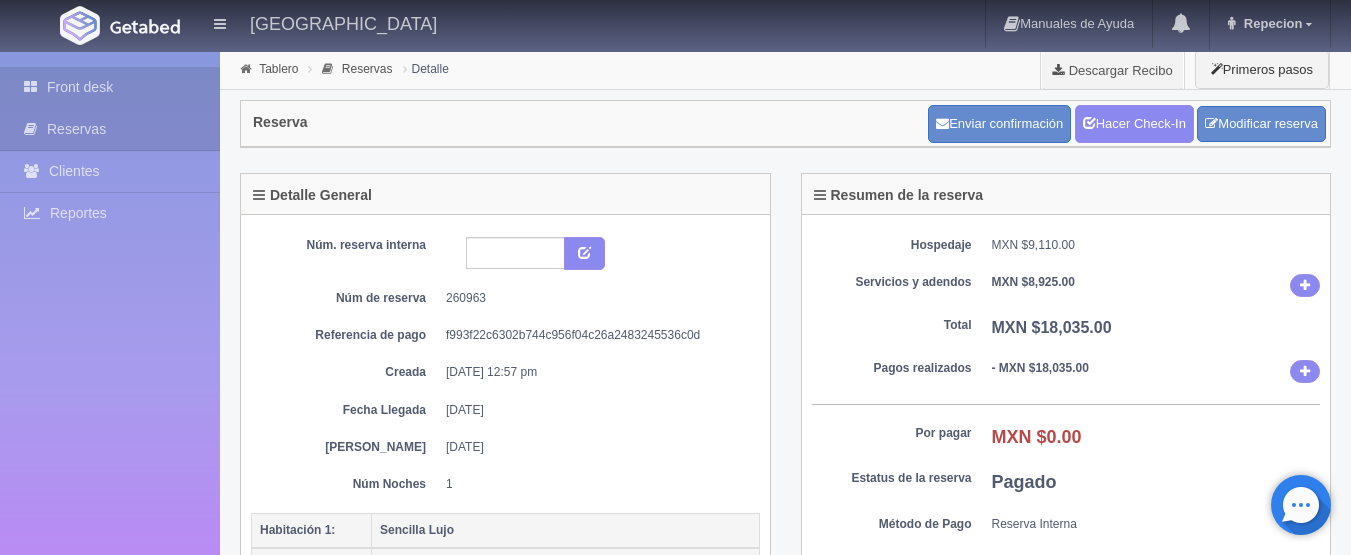 click on "Front desk" at bounding box center (110, 87) 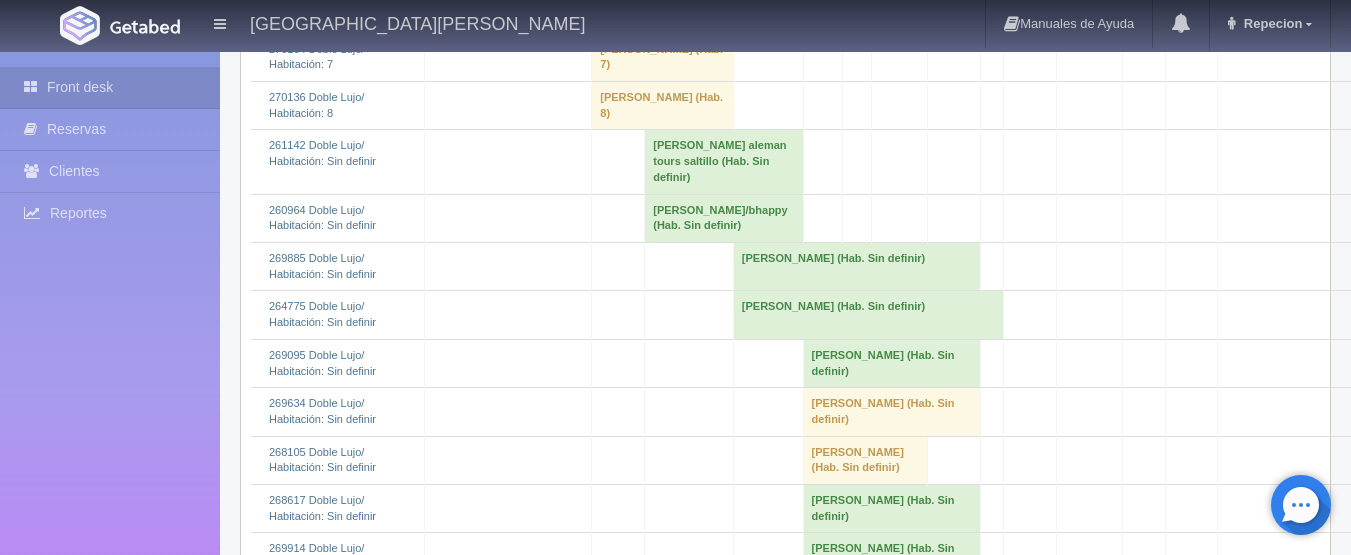 scroll, scrollTop: 1700, scrollLeft: 0, axis: vertical 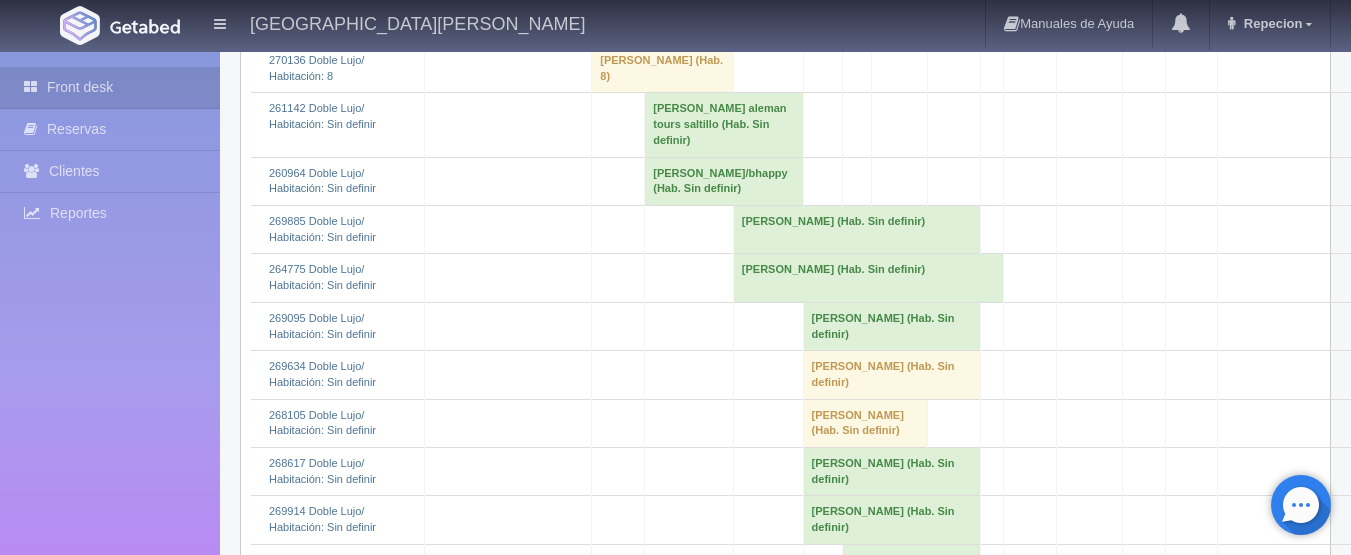 click on "[PERSON_NAME]/bhappy 												(Hab. Sin definir)" at bounding box center (724, 181) 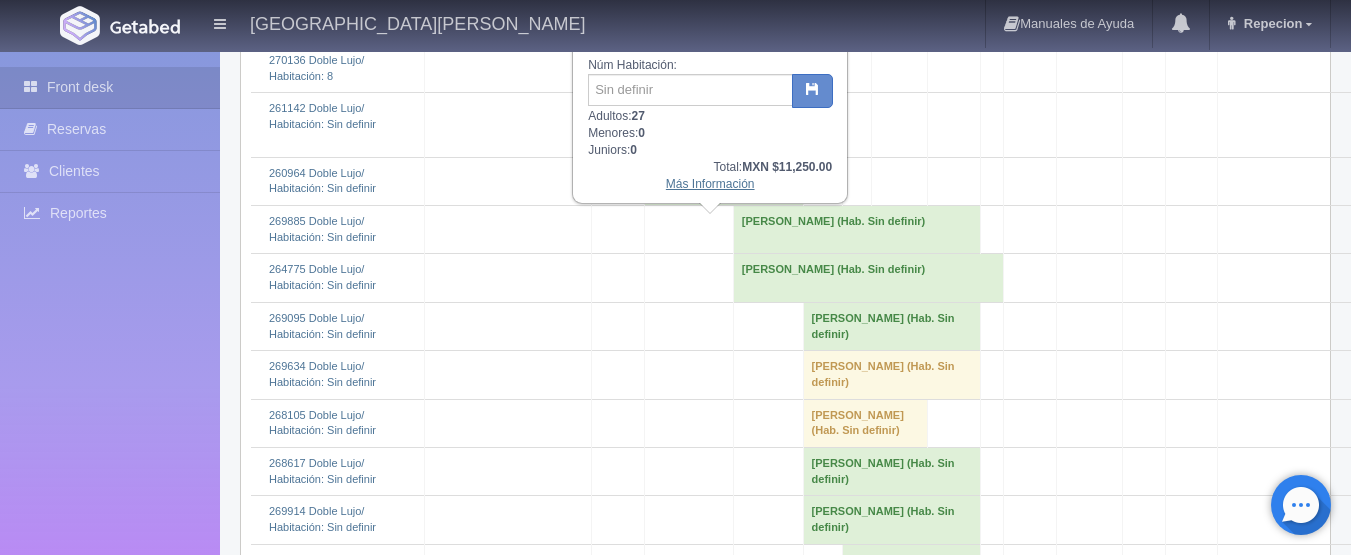 click on "Más Información" at bounding box center [710, 184] 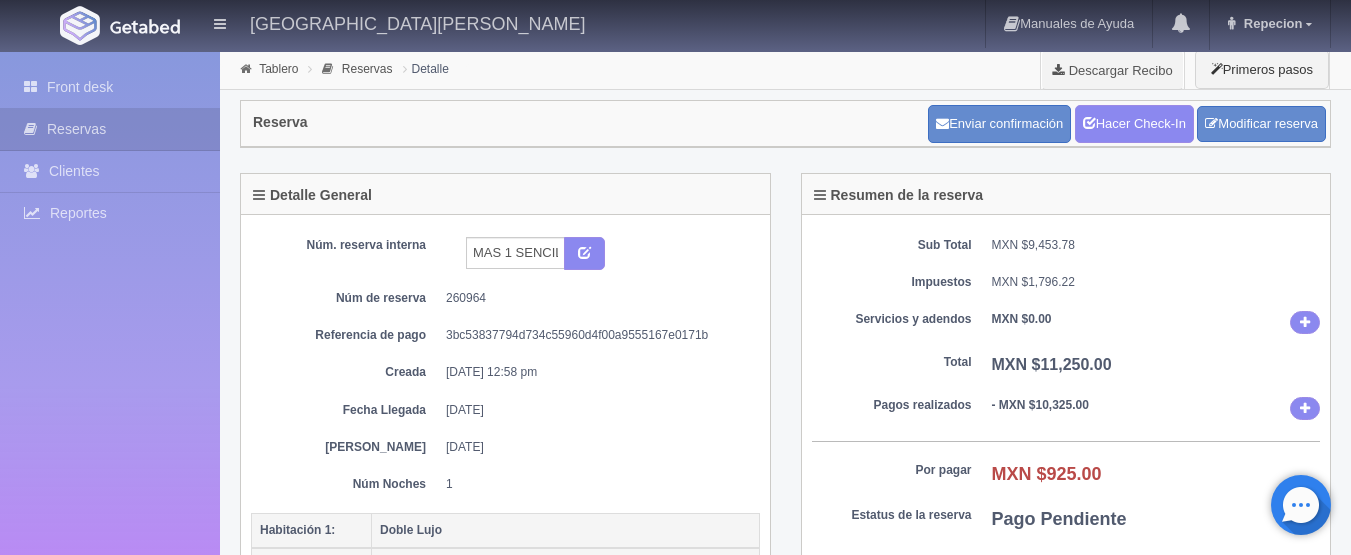 scroll, scrollTop: 0, scrollLeft: 0, axis: both 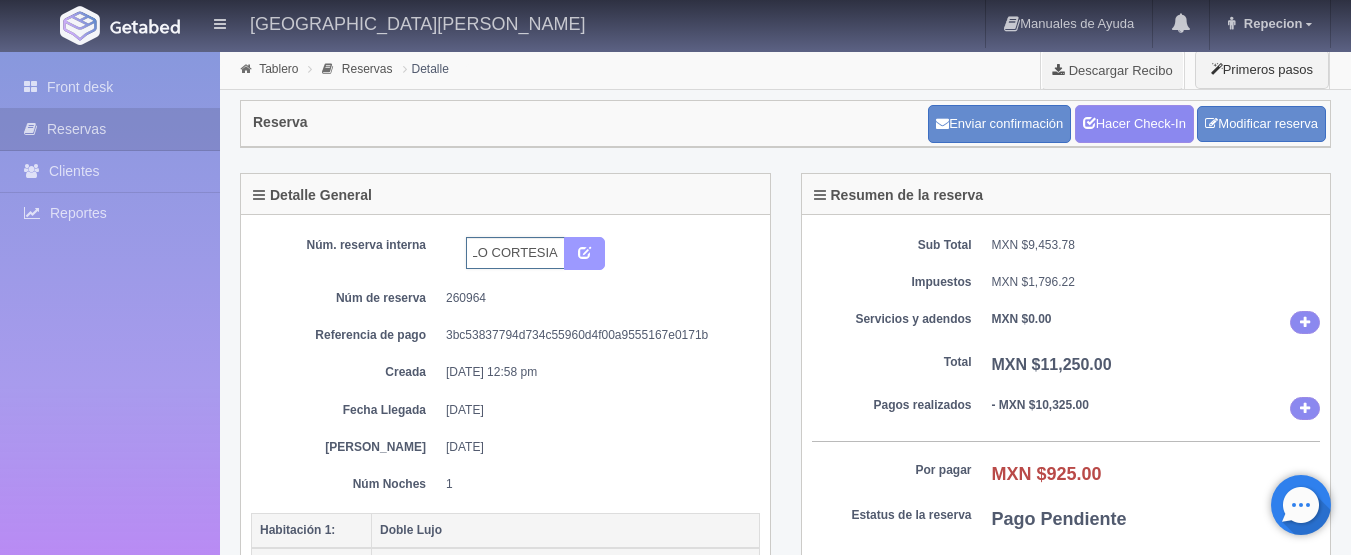 drag, startPoint x: 489, startPoint y: 244, endPoint x: 587, endPoint y: 254, distance: 98.50888 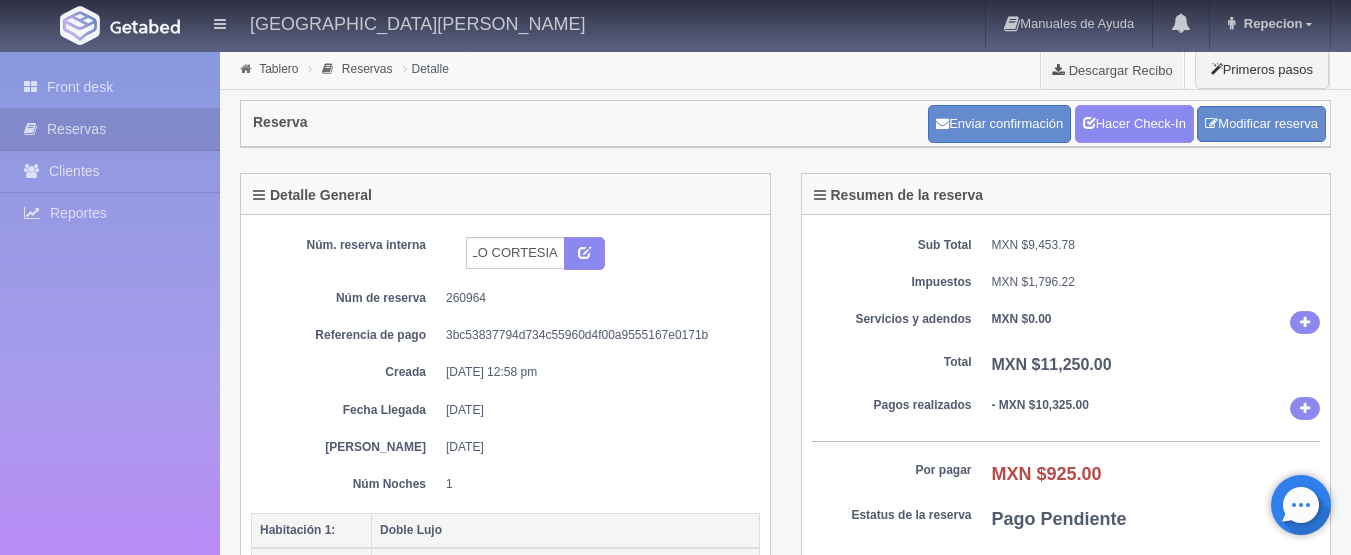 click on "Núm. reserva interna     MAS 1 SENCILLO CORTESIA     Núm de reserva   260964   Referencia de pago   3bc53837794d734c55960d4f00a9555167e0171b   Creada   07-02-25 12:58 pm   Núm. Habitación         Fecha Llegada   26-07-2025   Fecha Salida   27-07-2025   Núm Noches   1" at bounding box center (505, 365) 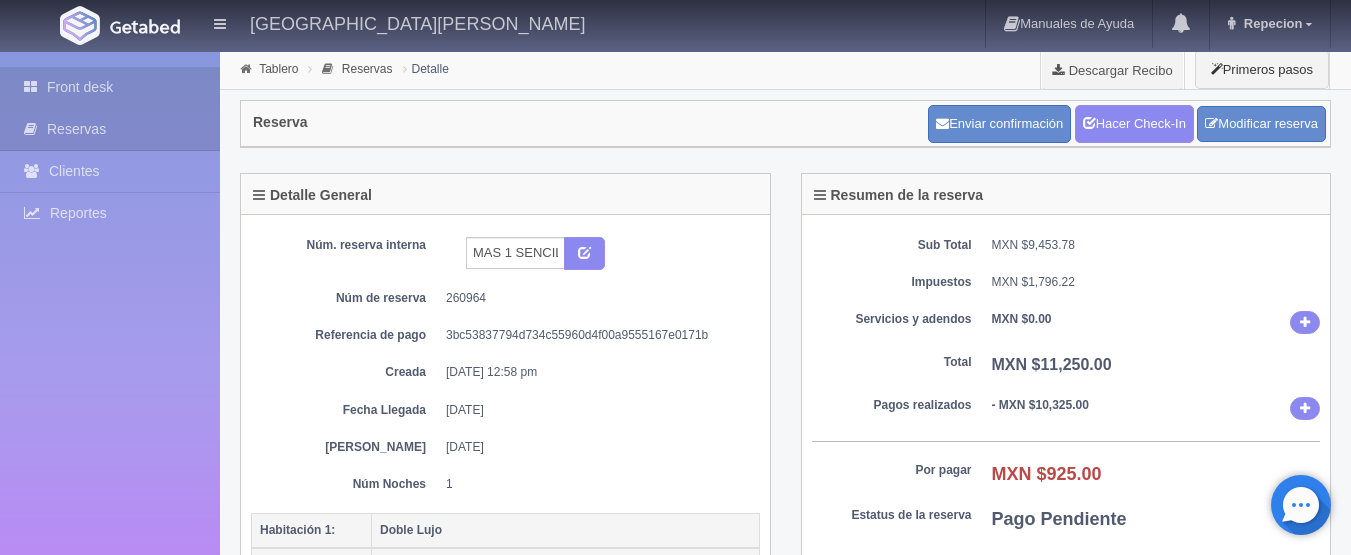 click on "Front desk" at bounding box center (110, 87) 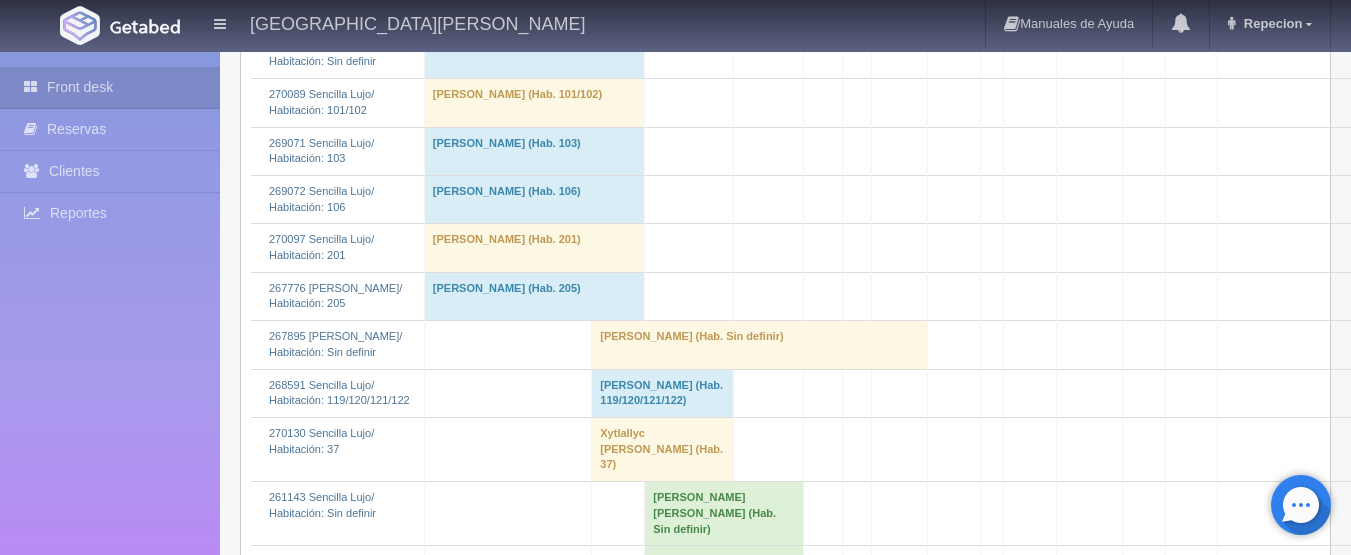 scroll, scrollTop: 4100, scrollLeft: 0, axis: vertical 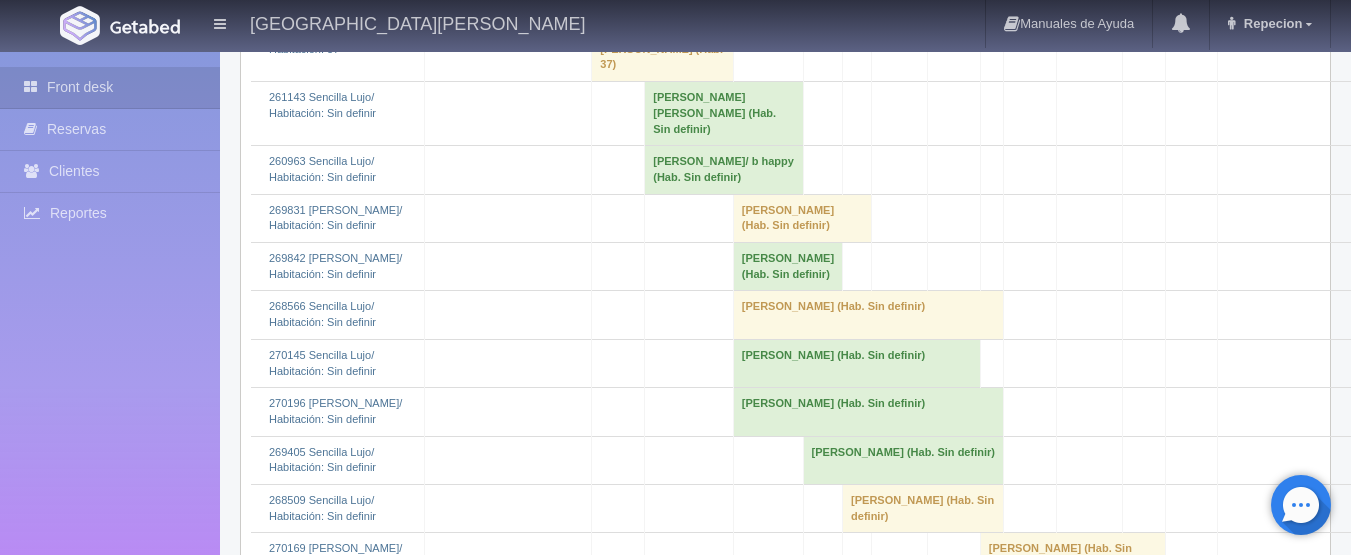 click on "alberto julio cornejo/ b happy 												(Hab. Sin definir)" at bounding box center [724, 170] 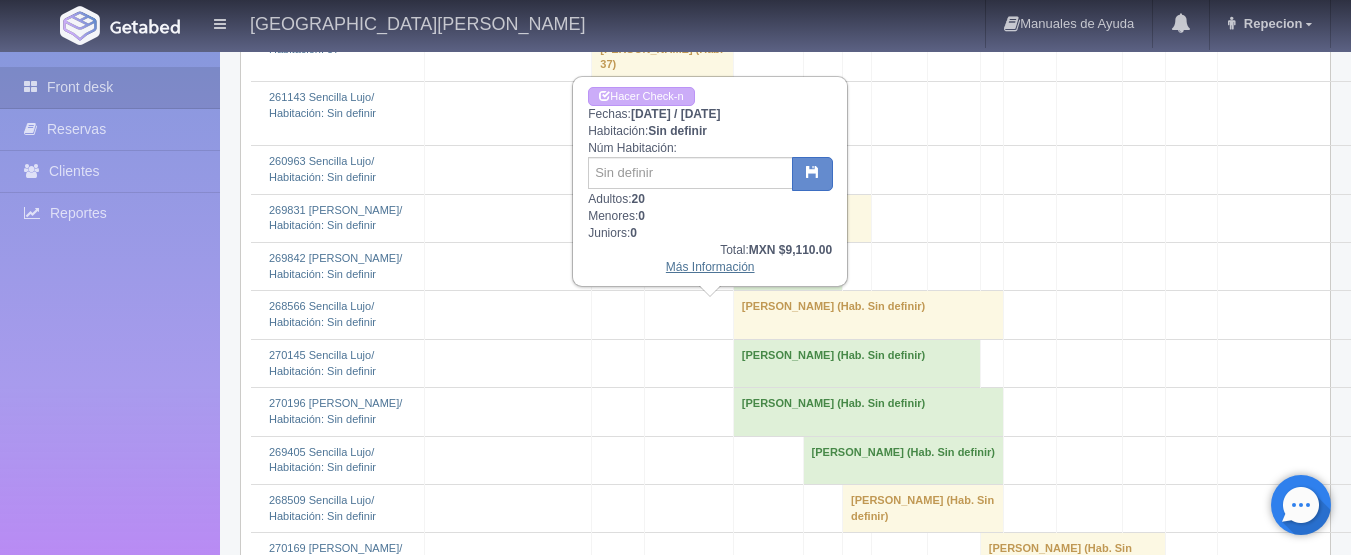 click on "Más Información" at bounding box center [710, 267] 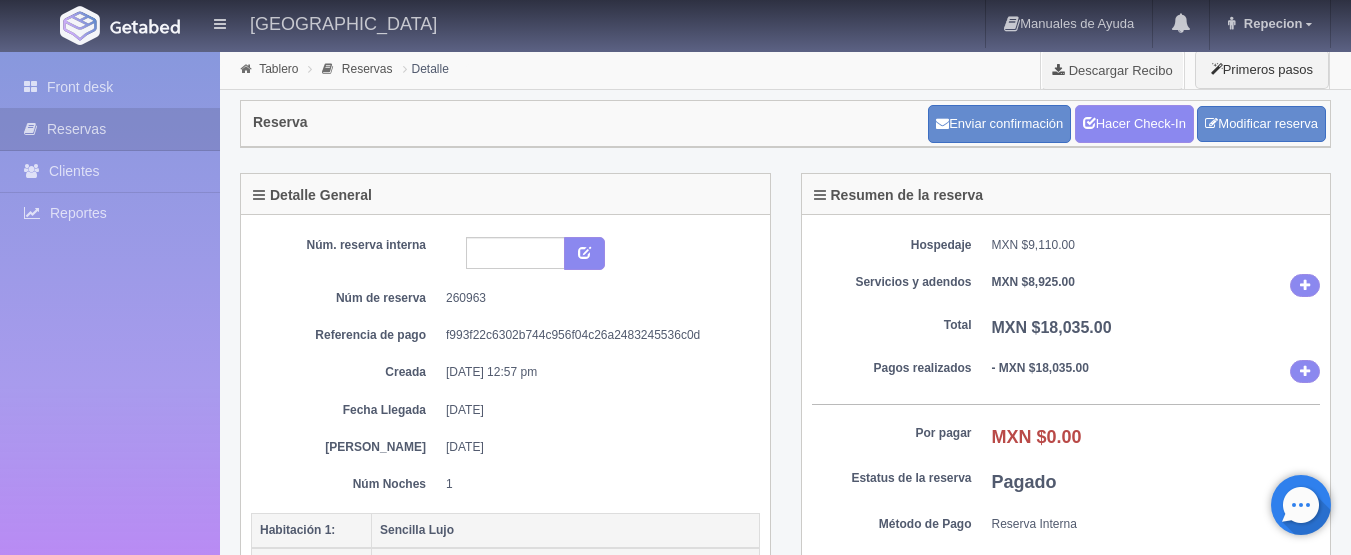 scroll, scrollTop: 0, scrollLeft: 0, axis: both 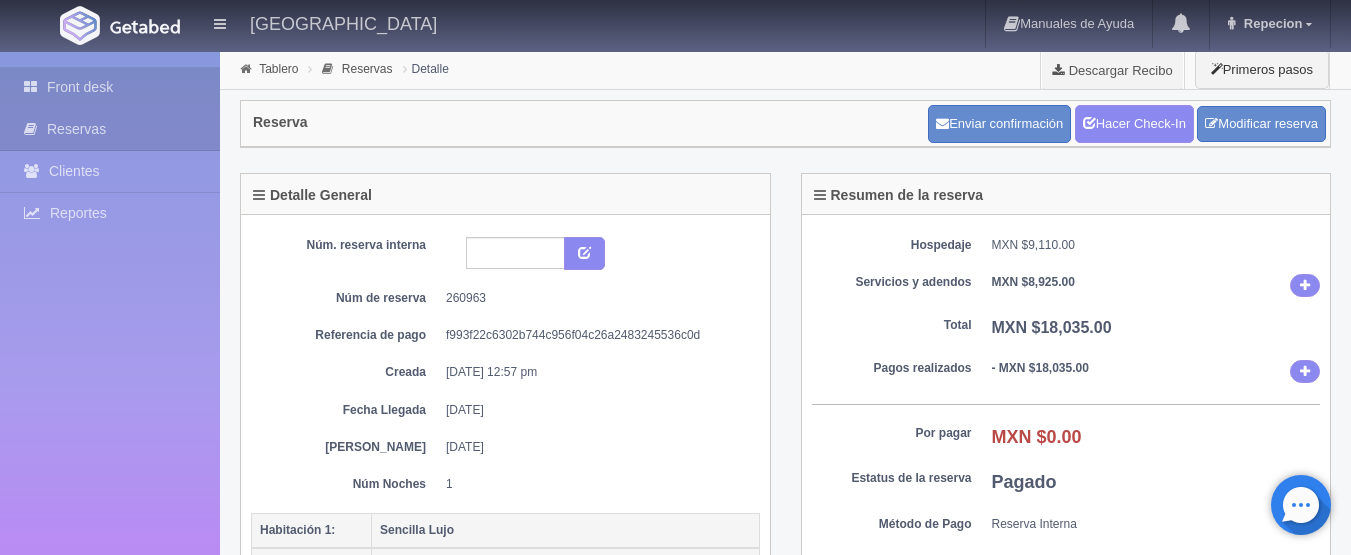 click on "Front desk" at bounding box center (110, 87) 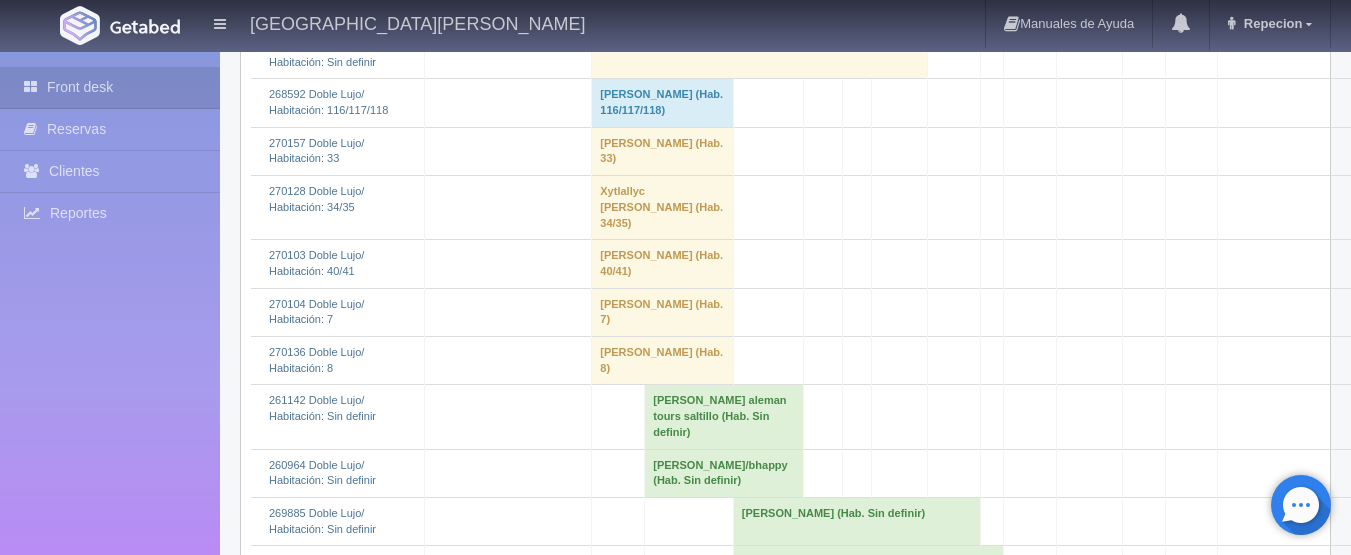 scroll, scrollTop: 1600, scrollLeft: 0, axis: vertical 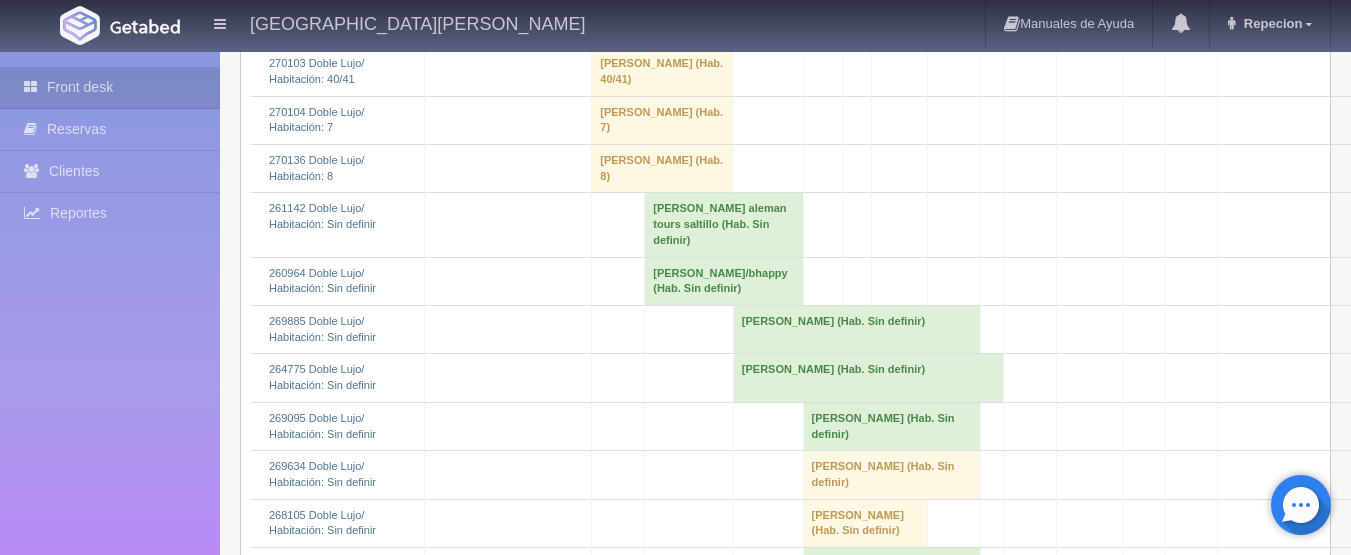 click on "[PERSON_NAME]/bhappy 												(Hab. Sin definir)" at bounding box center [724, 281] 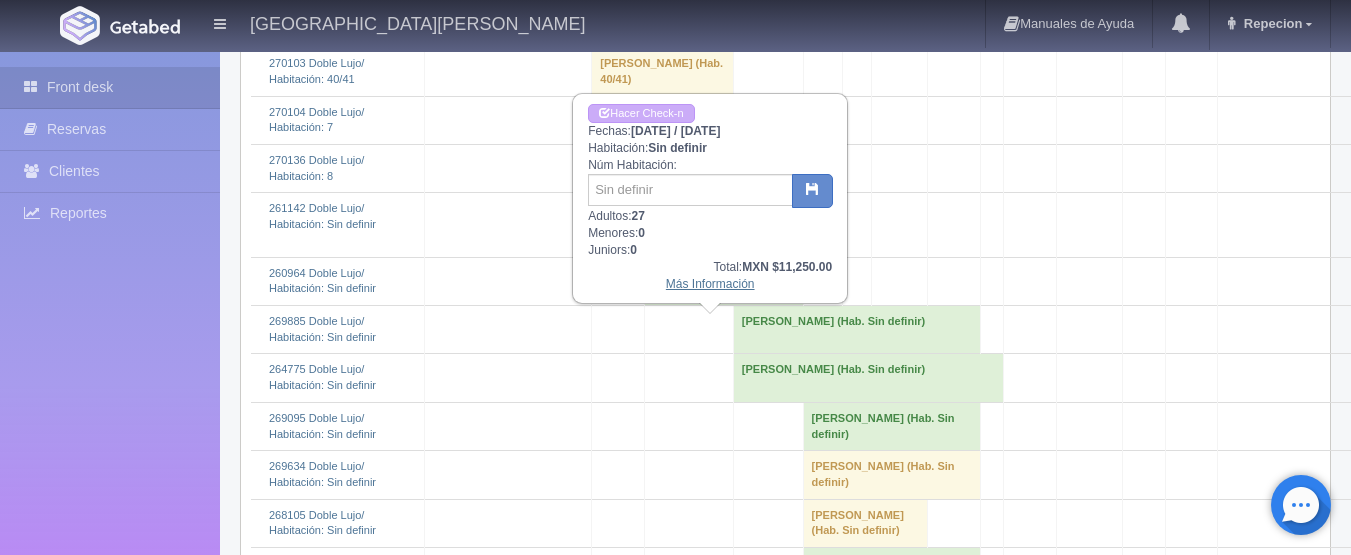 click on "Más Información" at bounding box center (710, 284) 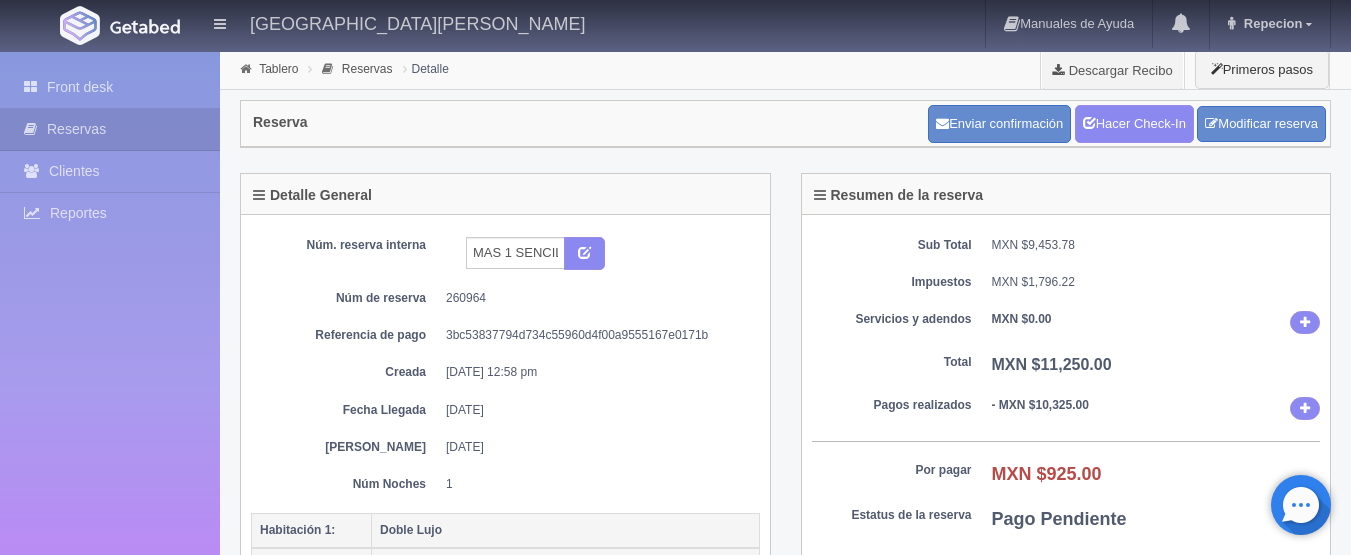 scroll, scrollTop: 0, scrollLeft: 0, axis: both 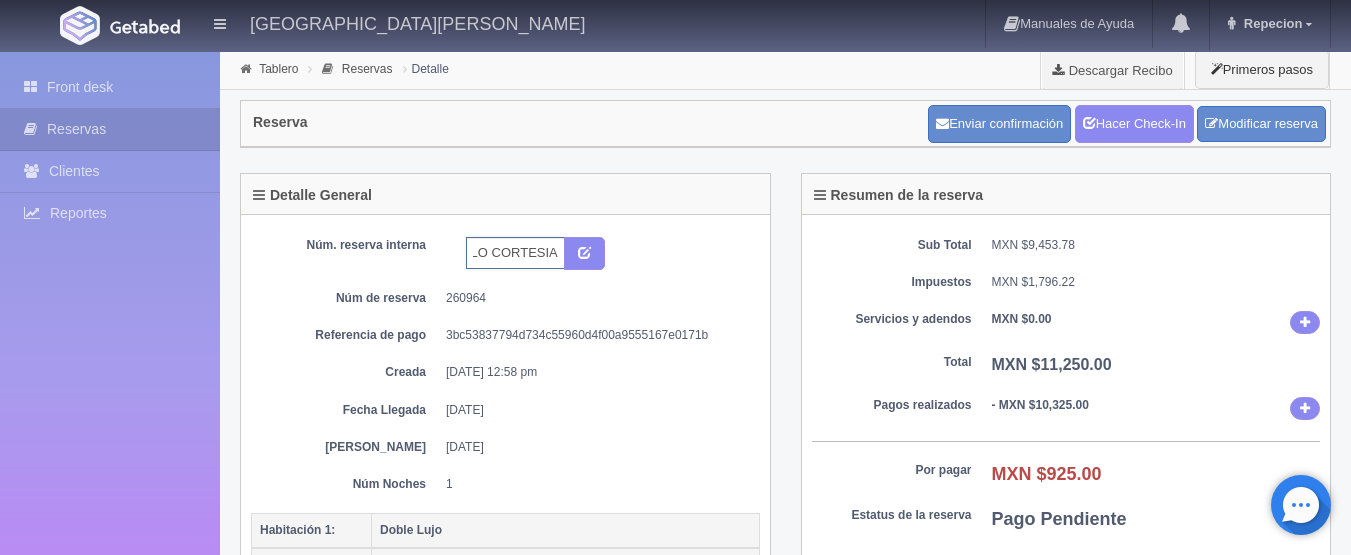 drag, startPoint x: 484, startPoint y: 241, endPoint x: 600, endPoint y: 220, distance: 117.88554 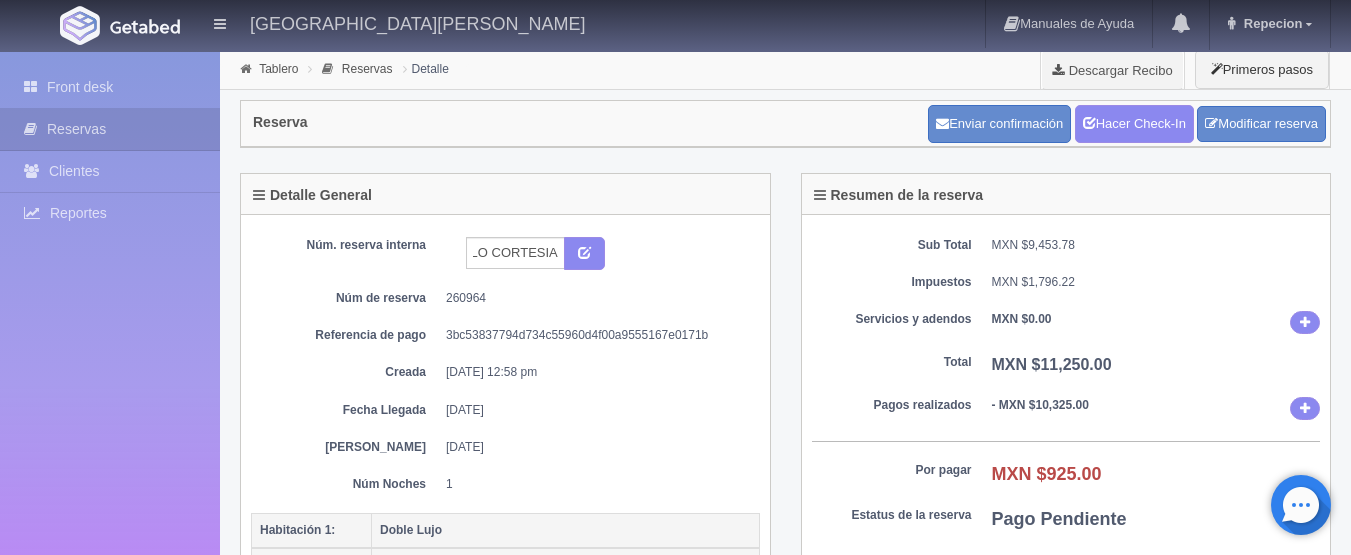 click on "Núm. reserva interna     MAS 1 SENCILLO CORTESIA     Núm de reserva   260964   Referencia de pago   3bc53837794d734c55960d4f00a9555167e0171b   Creada   07-02-25 12:58 pm   Núm. Habitación         Fecha Llegada   26-07-2025   Fecha Salida   27-07-2025   Núm Noches   1" at bounding box center [505, 365] 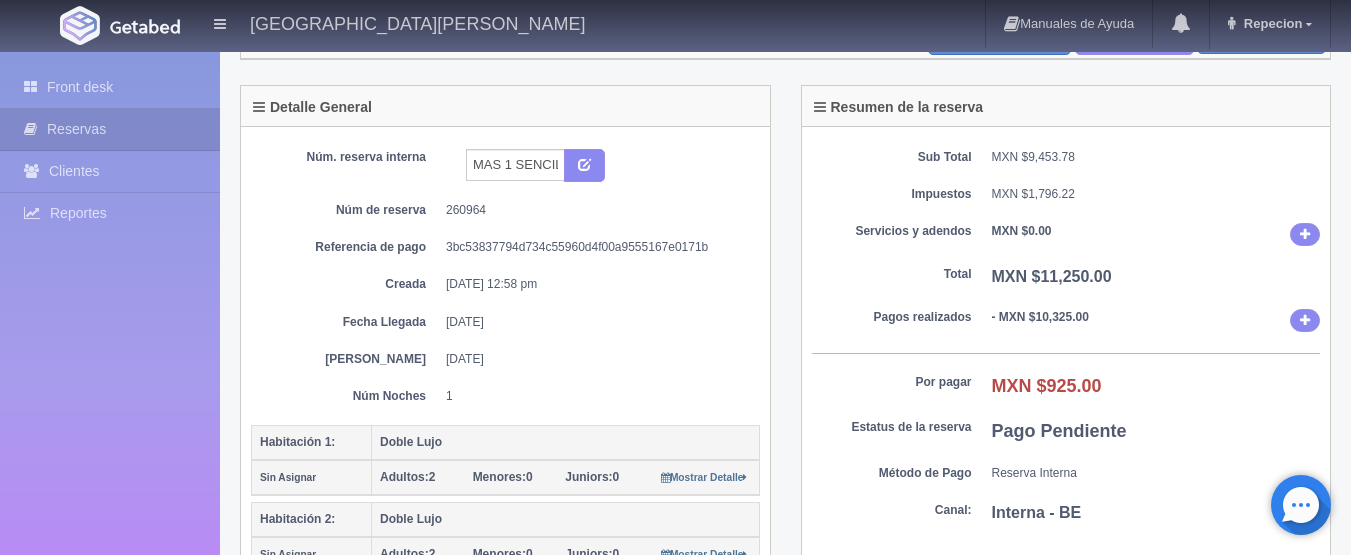 scroll, scrollTop: 0, scrollLeft: 0, axis: both 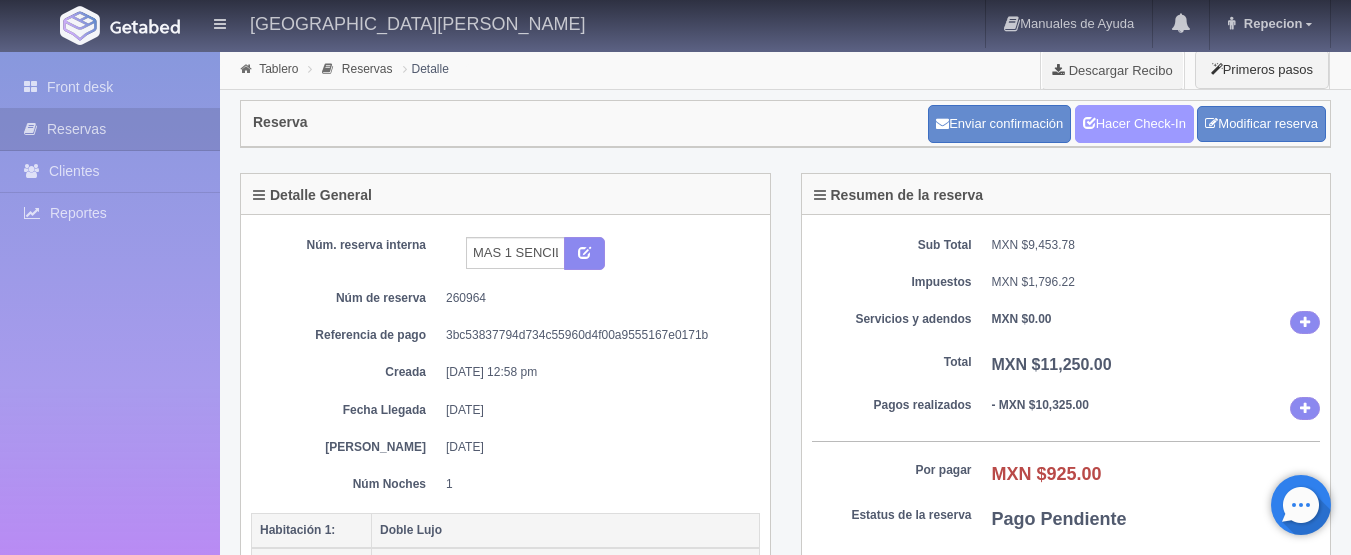 click on "Hacer Check-In" at bounding box center [1134, 124] 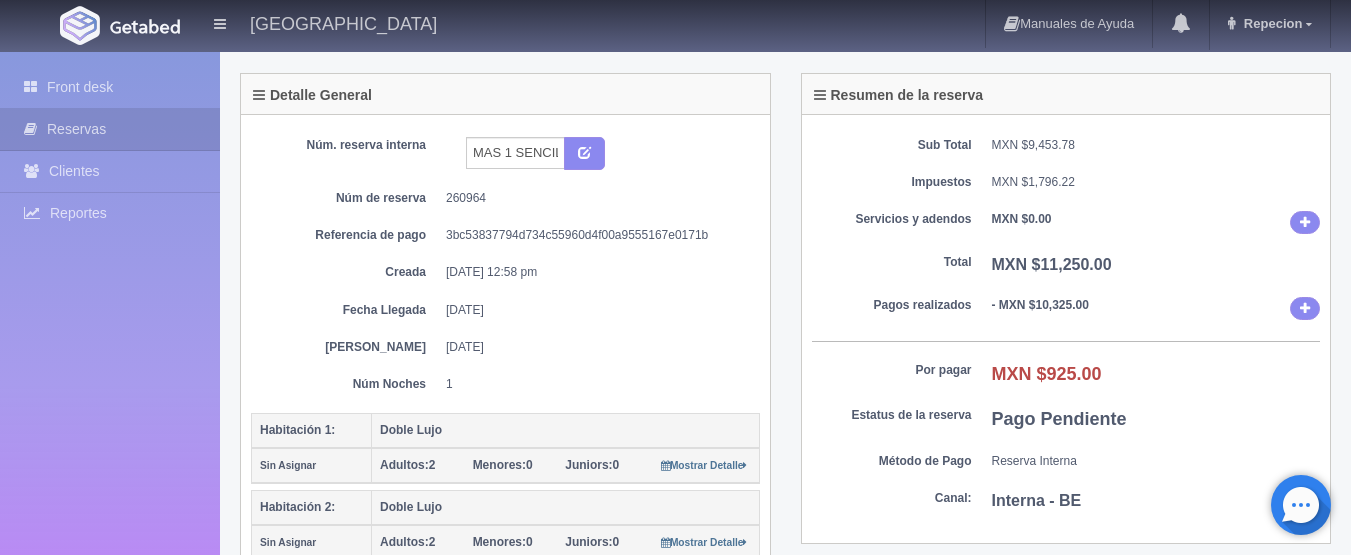 scroll, scrollTop: 0, scrollLeft: 0, axis: both 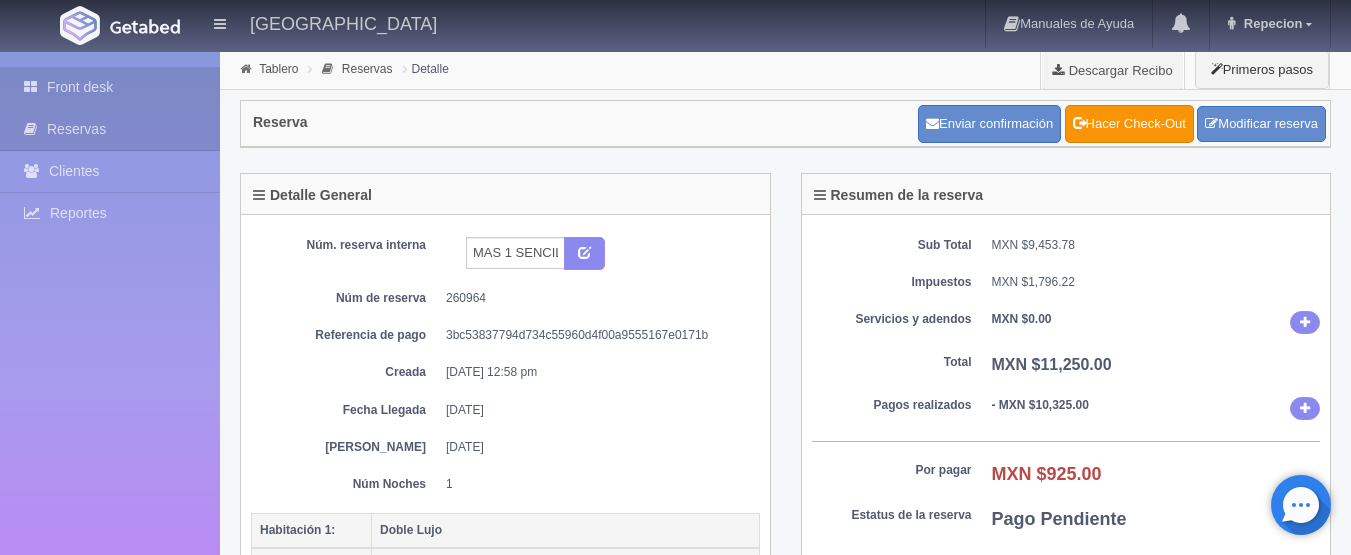 click on "Front desk" at bounding box center (110, 87) 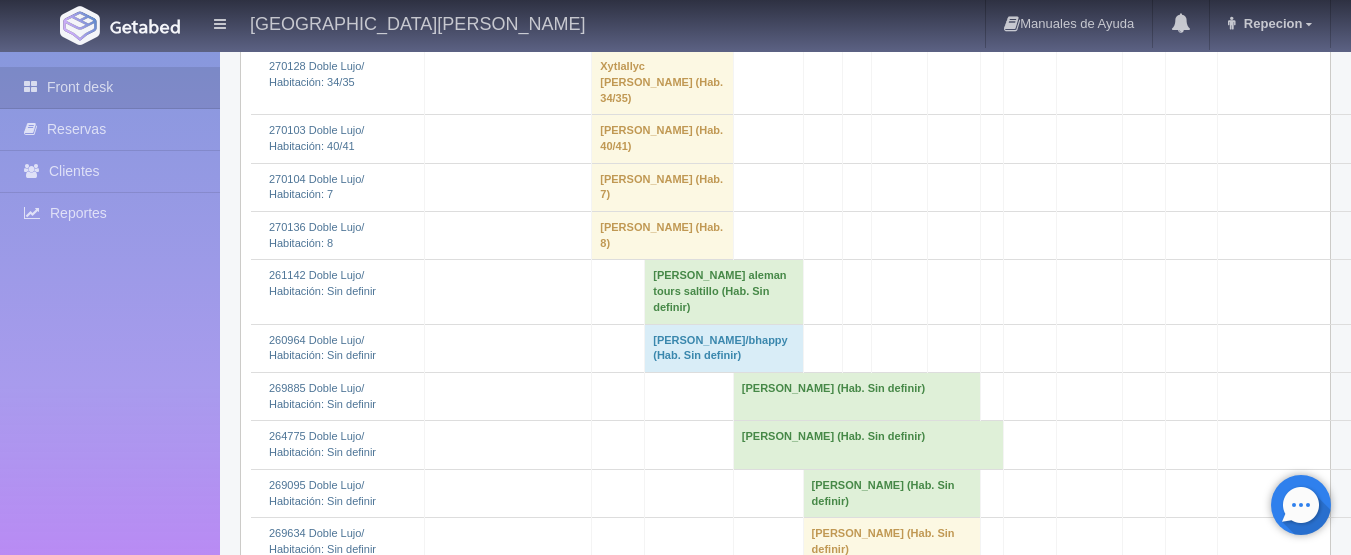 scroll, scrollTop: 1600, scrollLeft: 0, axis: vertical 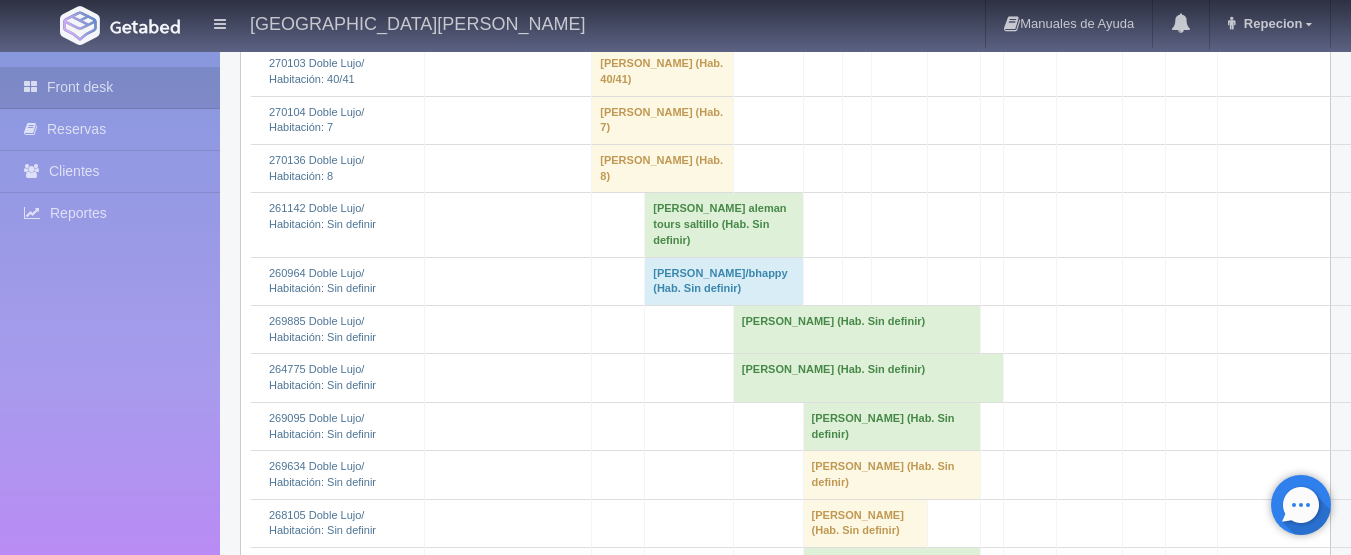 click on "[PERSON_NAME]/bhappy 												(Hab. Sin definir)" at bounding box center (724, 281) 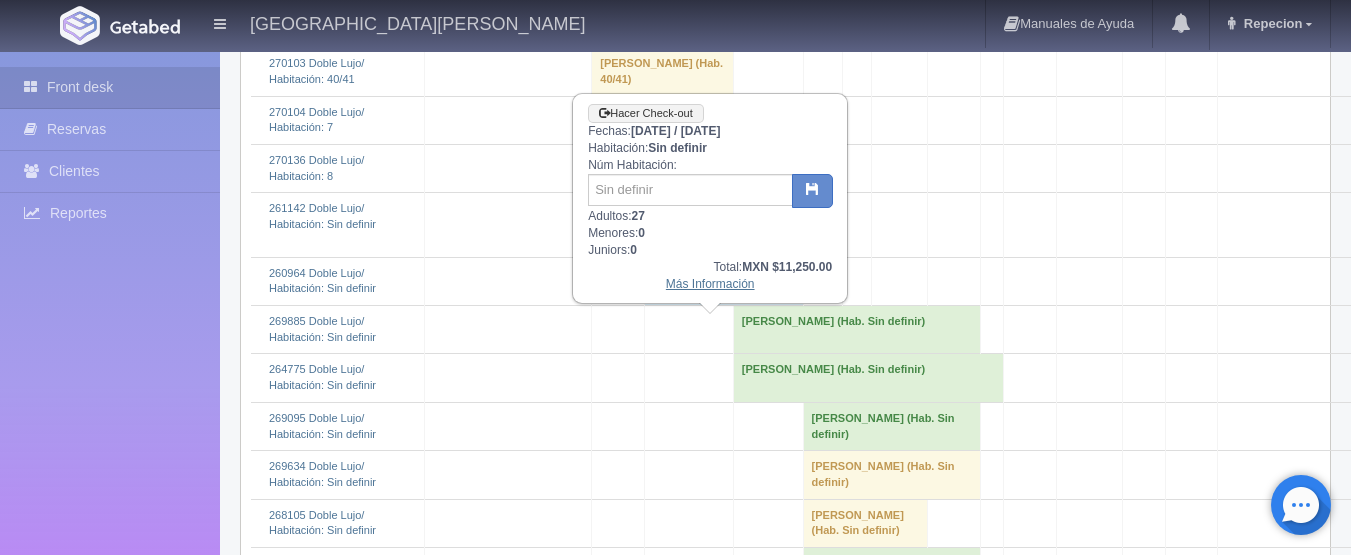 click on "Más Información" at bounding box center (710, 284) 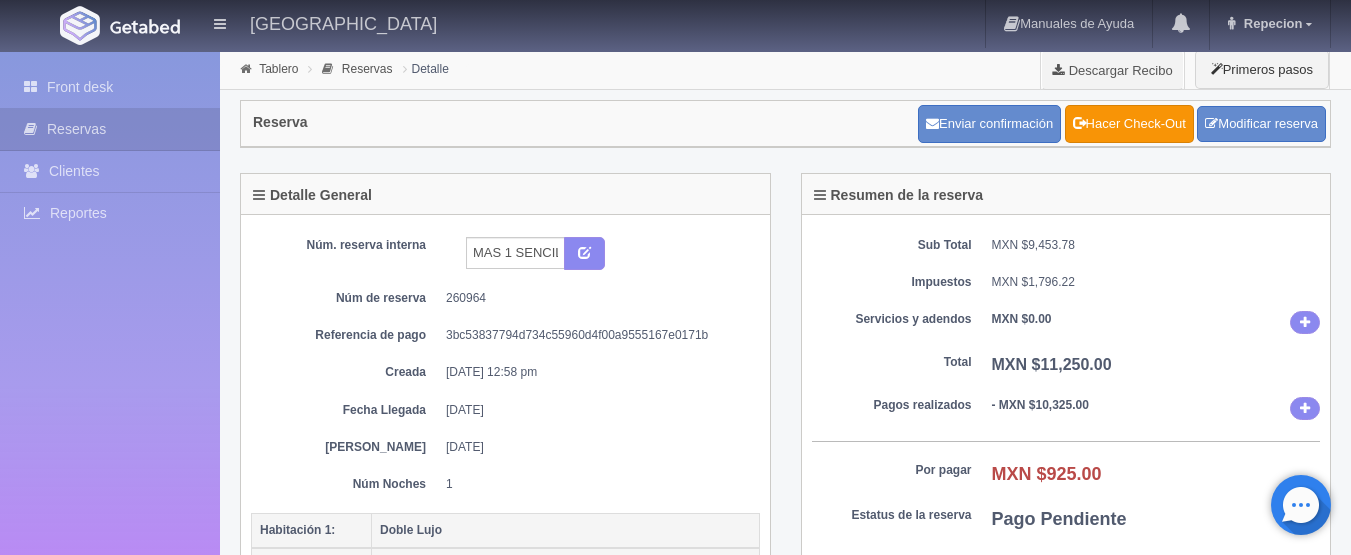 scroll, scrollTop: 0, scrollLeft: 0, axis: both 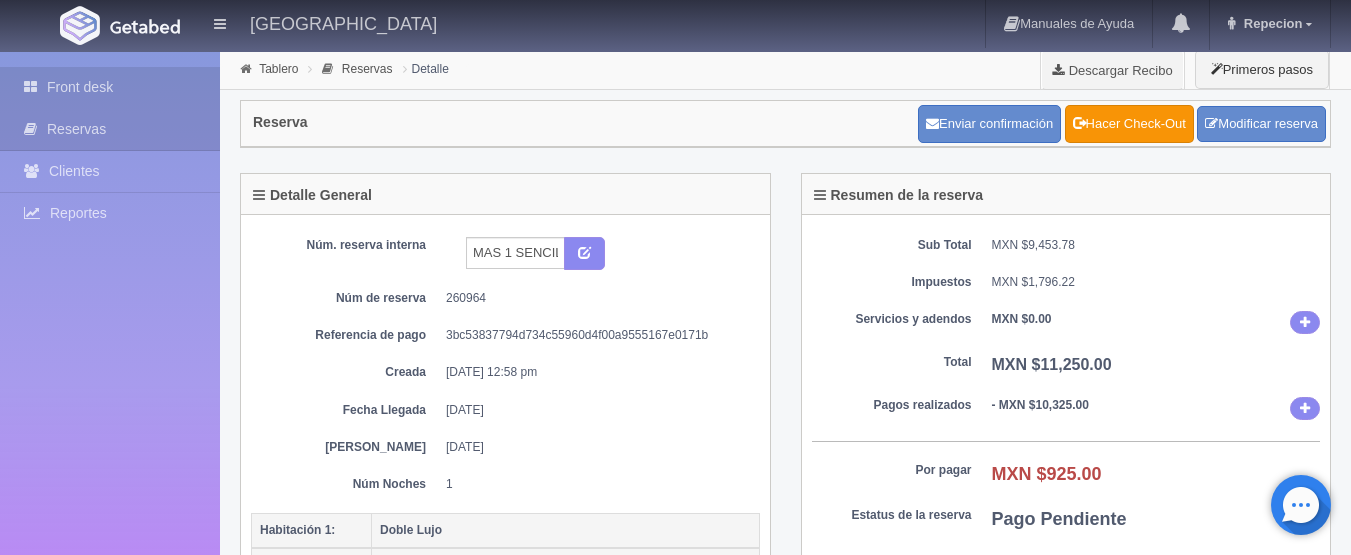 click on "Front desk" at bounding box center [110, 87] 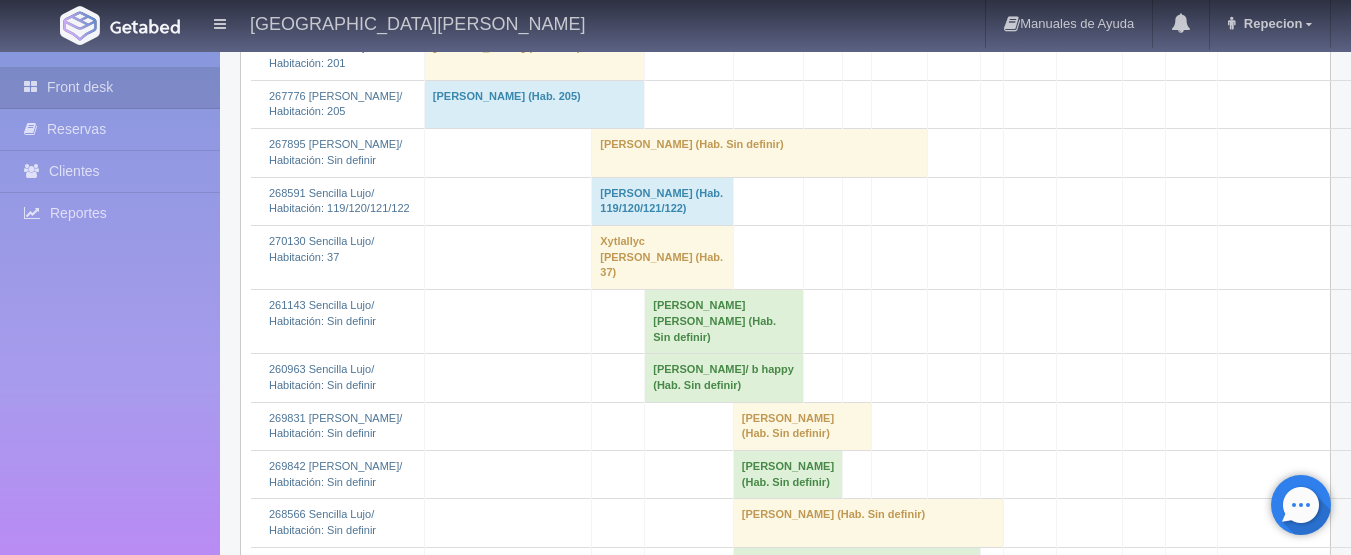 scroll, scrollTop: 4000, scrollLeft: 0, axis: vertical 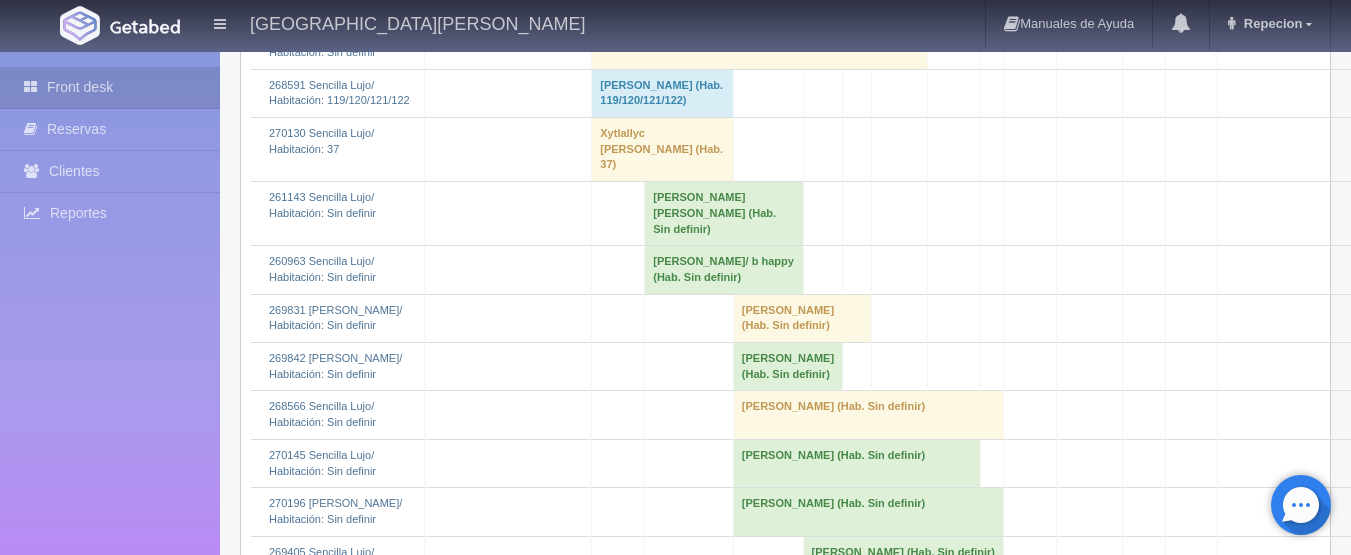 click on "alberto julio cornejo/ b happy 												(Hab. Sin definir)" at bounding box center (724, 270) 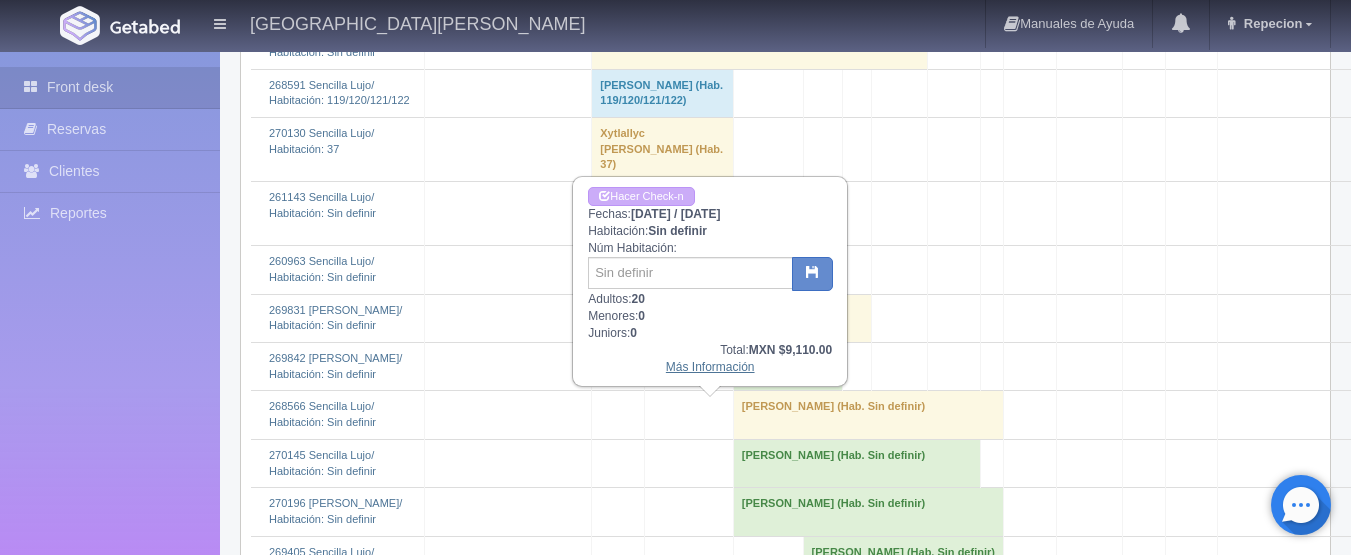 click on "Más Información" at bounding box center [710, 367] 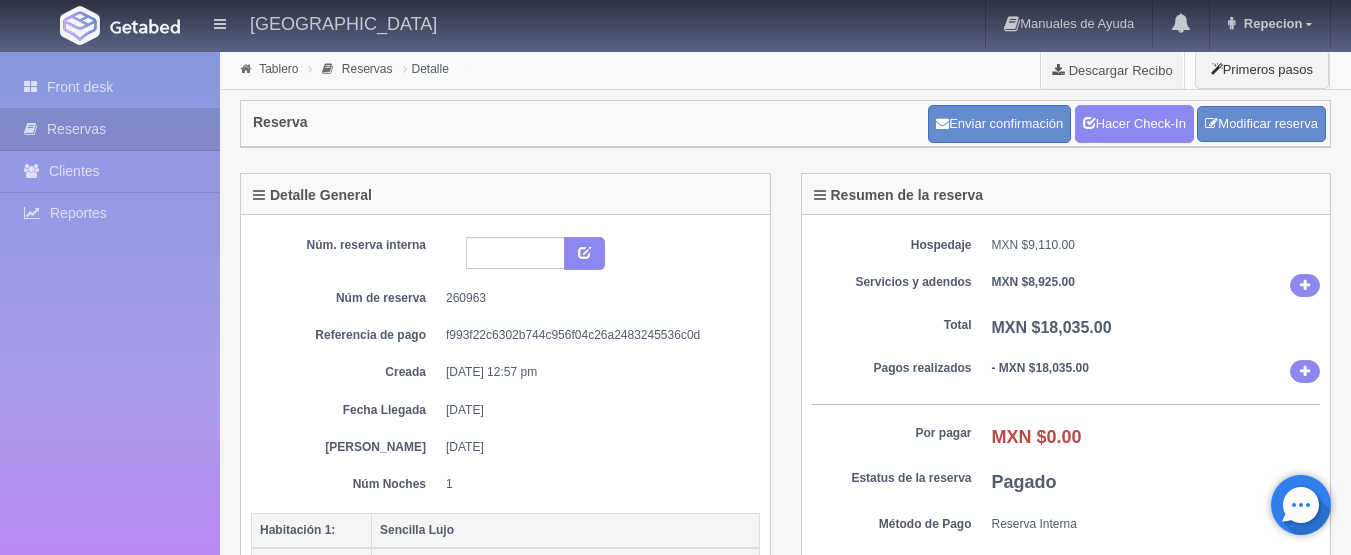 scroll, scrollTop: 0, scrollLeft: 0, axis: both 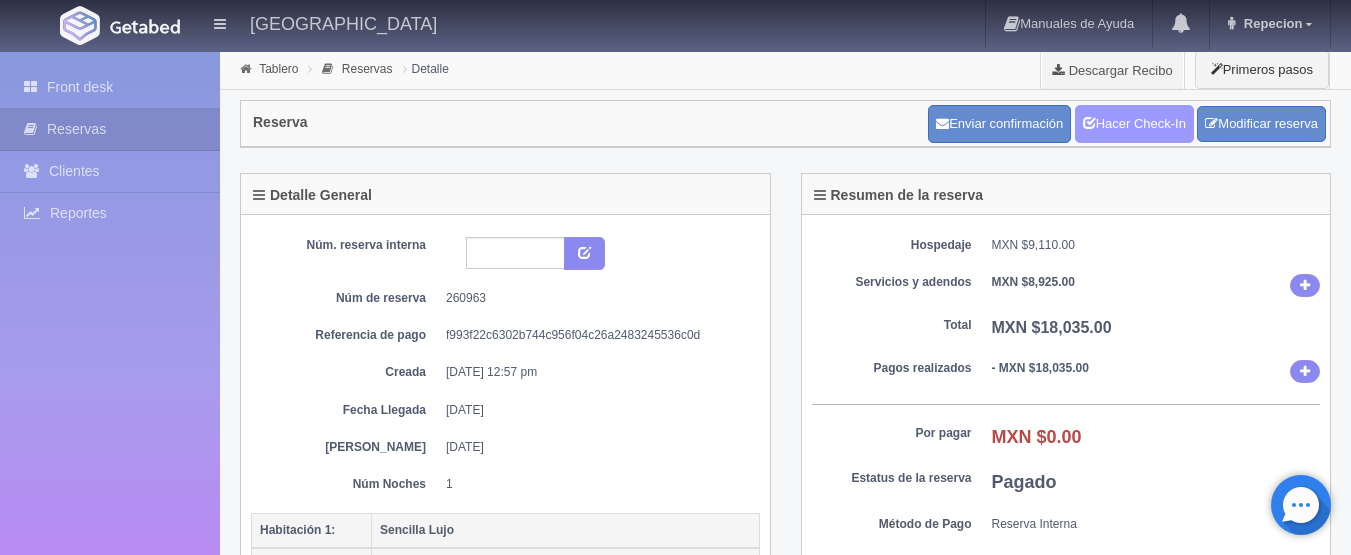 click on "Hacer Check-In" at bounding box center (1134, 124) 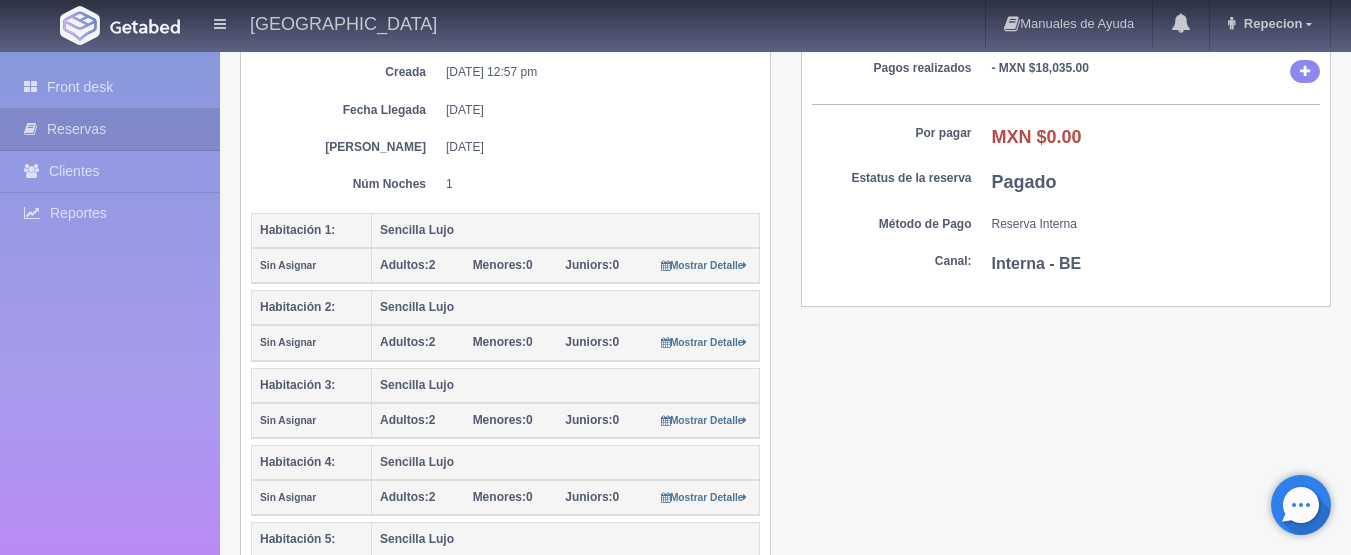 scroll, scrollTop: 0, scrollLeft: 0, axis: both 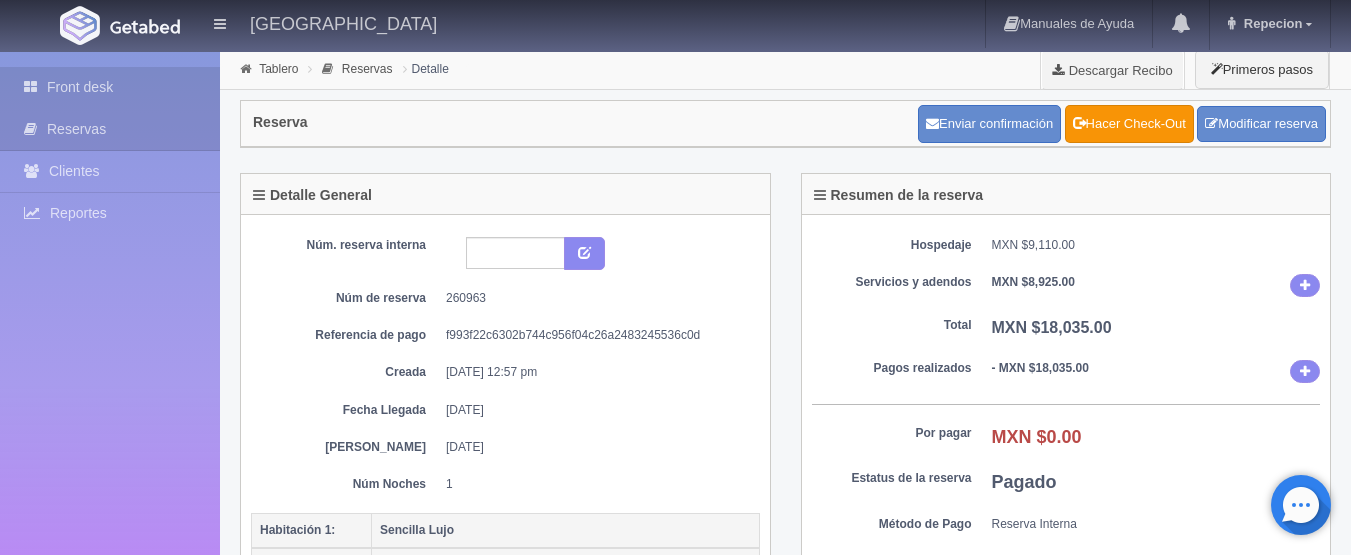 click on "Front desk" at bounding box center (110, 87) 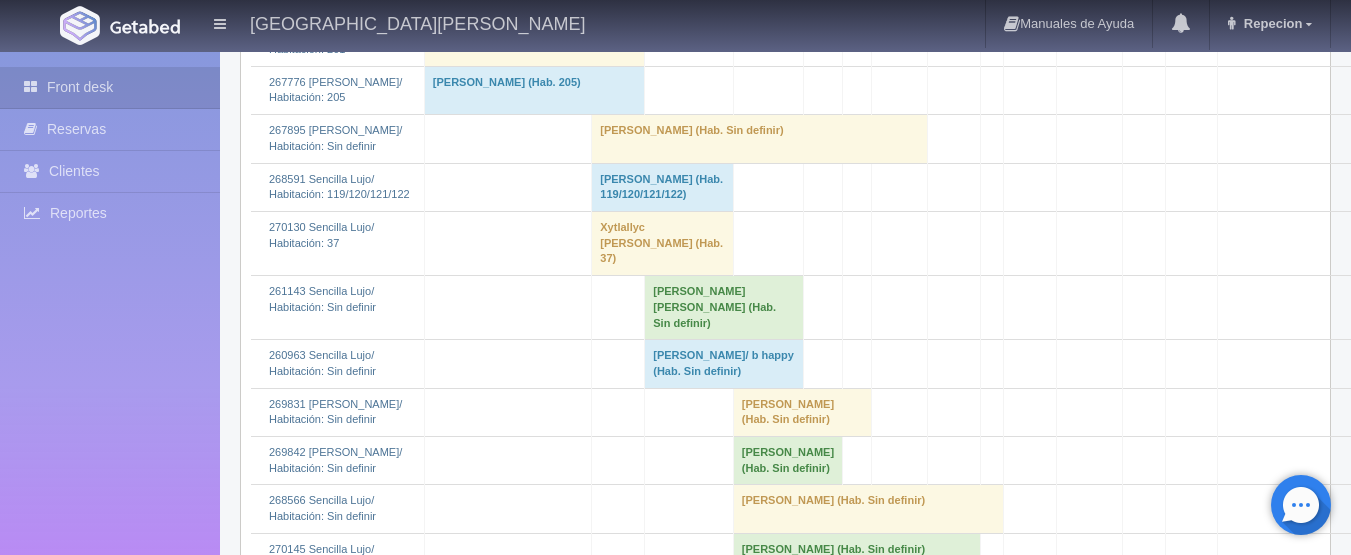 scroll, scrollTop: 4100, scrollLeft: 0, axis: vertical 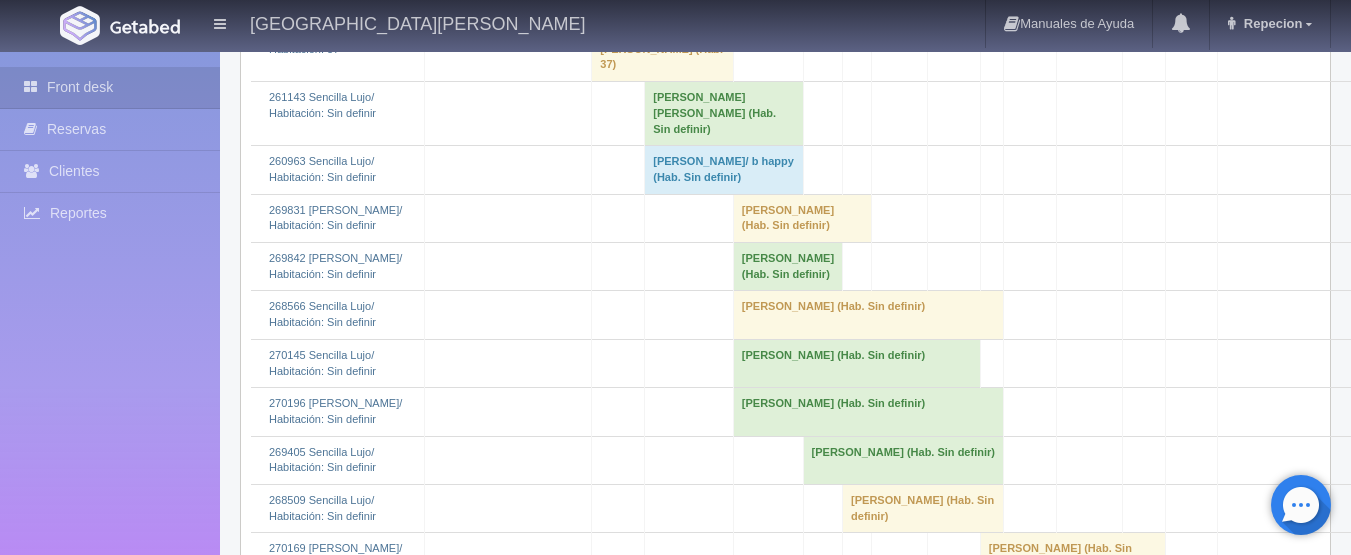 click on "[PERSON_NAME]/ b happy 												(Hab. Sin definir)" at bounding box center (724, 170) 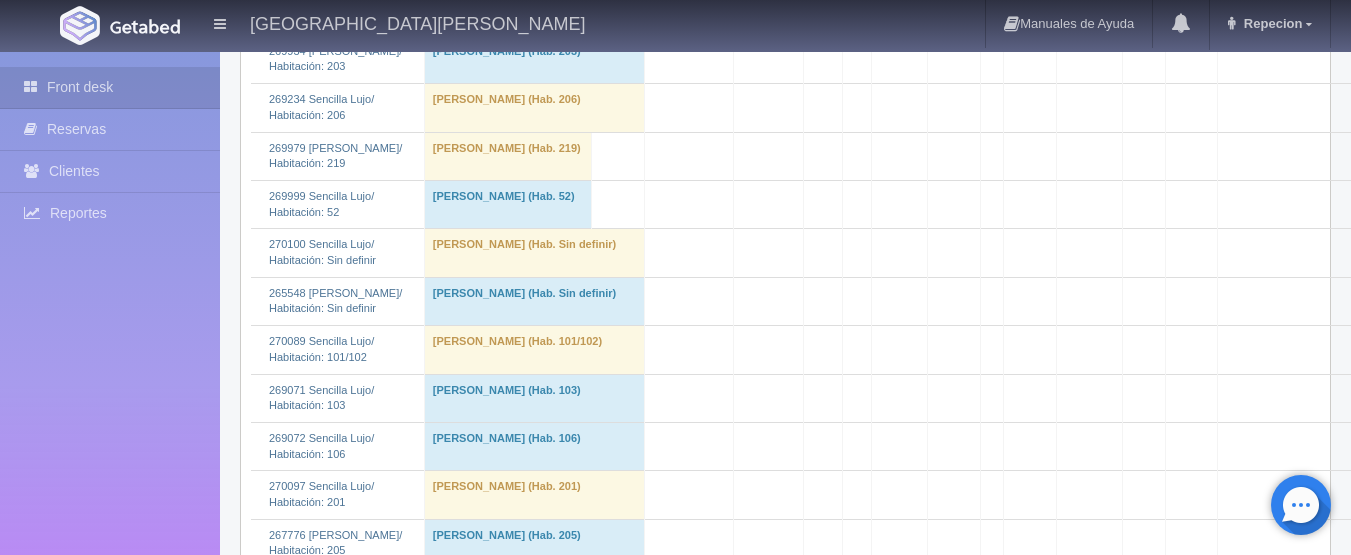 scroll, scrollTop: 3300, scrollLeft: 0, axis: vertical 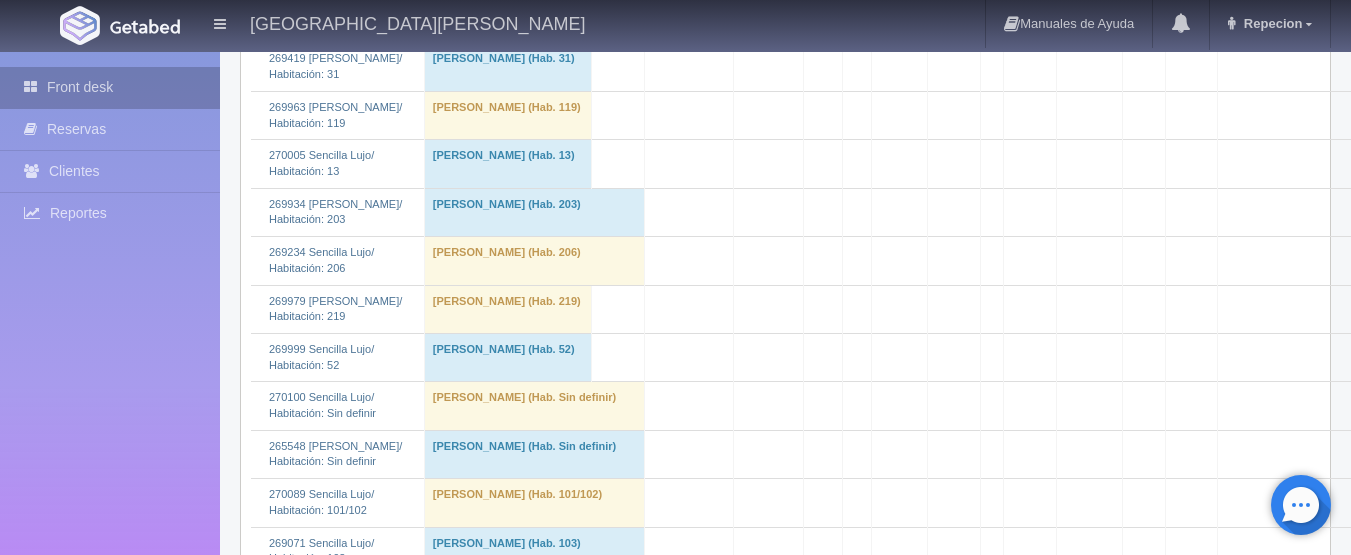click on "Front desk" at bounding box center (110, 87) 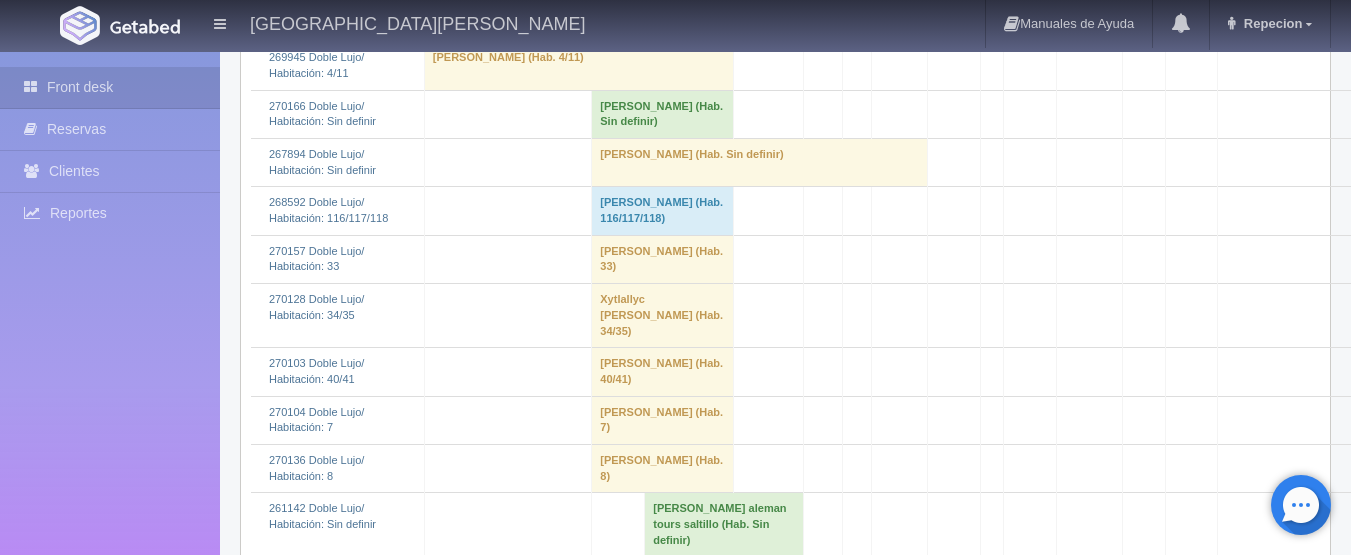 scroll, scrollTop: 1600, scrollLeft: 0, axis: vertical 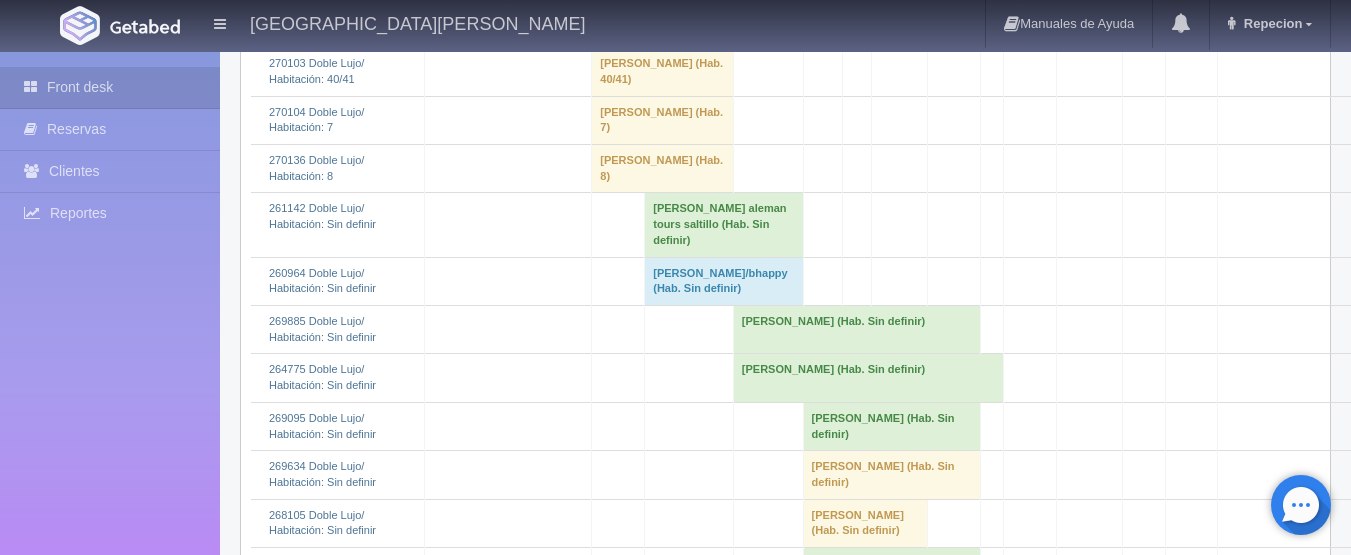 click on "[PERSON_NAME]/bhappy 												(Hab. Sin definir)" at bounding box center (724, 281) 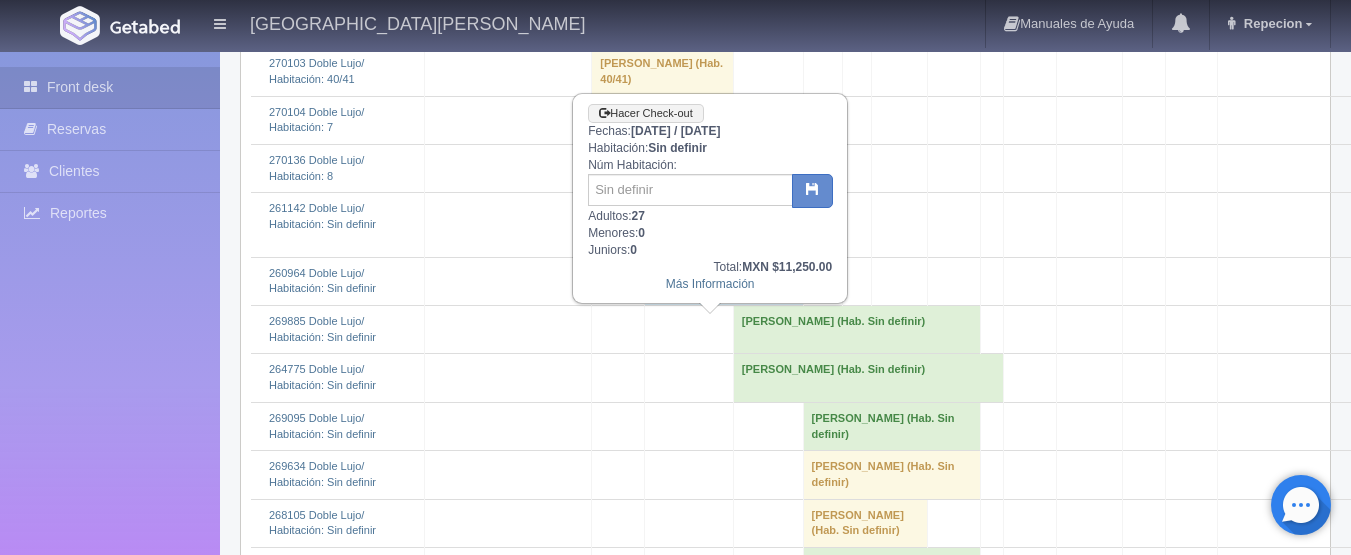 click on "260964 Doble Lujo/
Habitación:
Sin definir" at bounding box center (337, 281) 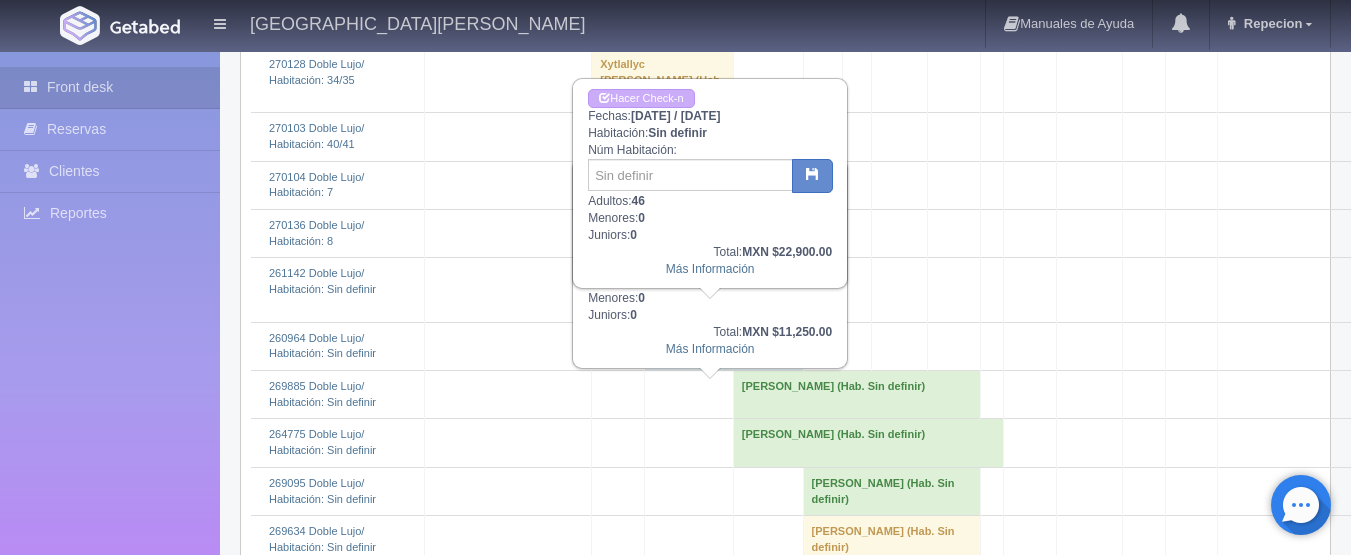 scroll, scrollTop: 1500, scrollLeft: 0, axis: vertical 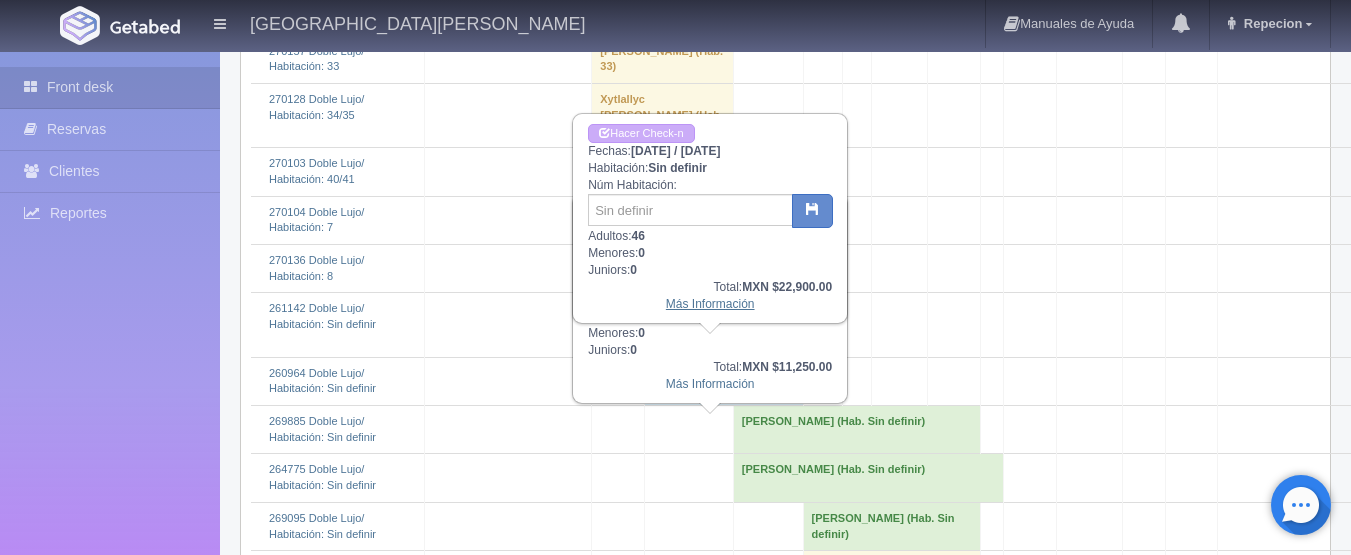 click on "Más Información" at bounding box center [710, 304] 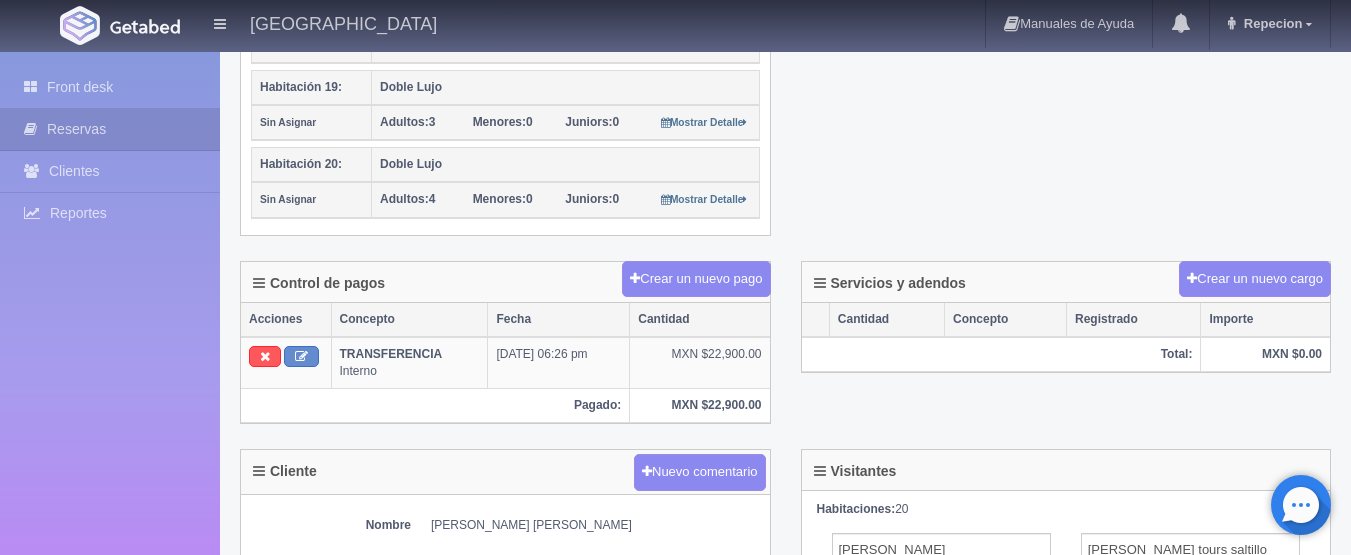 scroll, scrollTop: 1800, scrollLeft: 0, axis: vertical 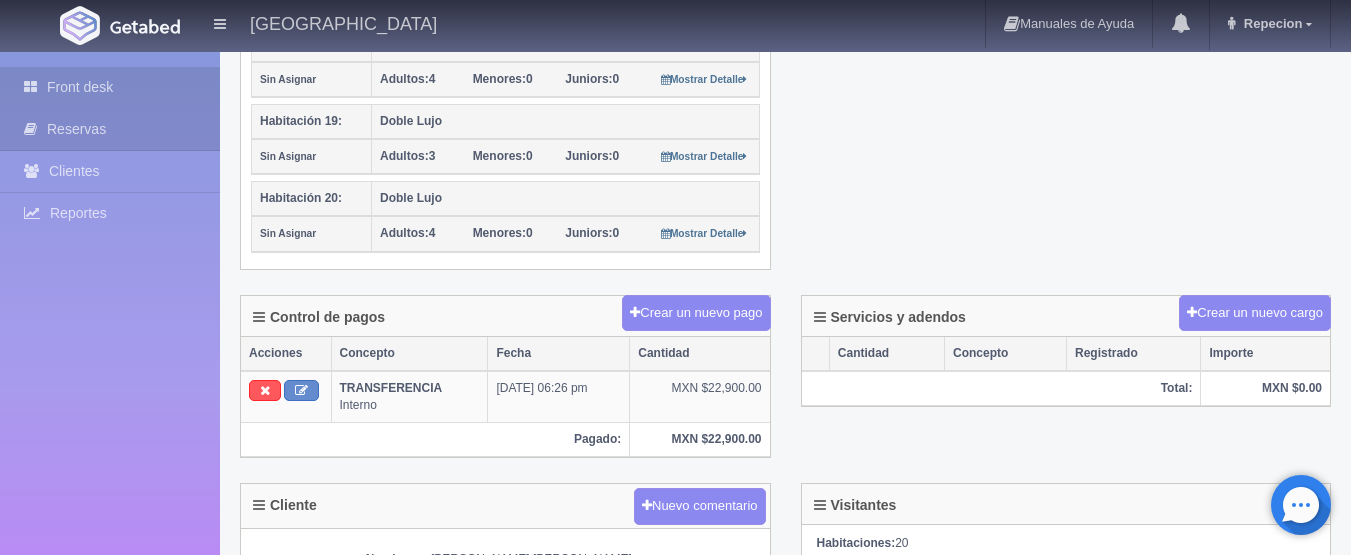 click on "Front desk" at bounding box center [110, 87] 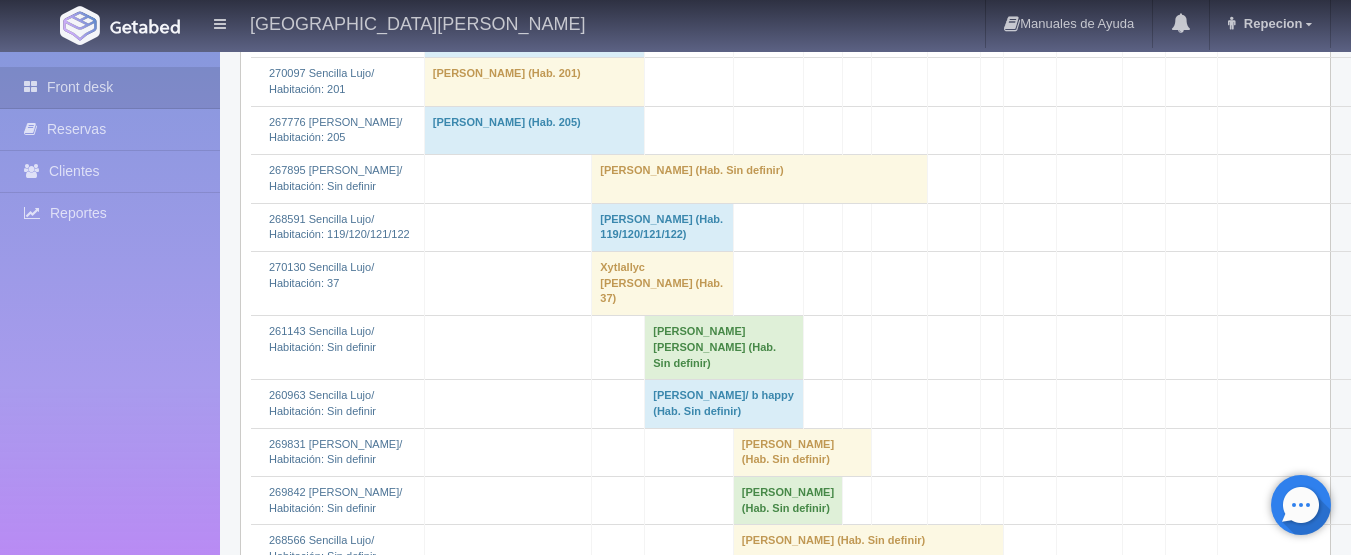 scroll, scrollTop: 4000, scrollLeft: 0, axis: vertical 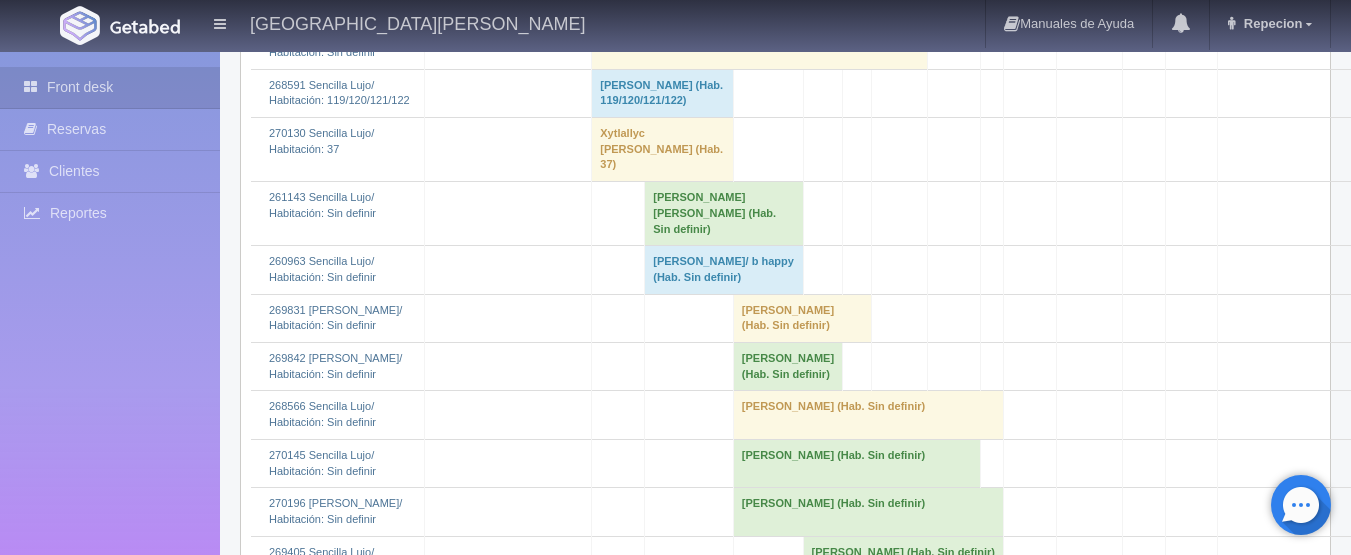 click on "[PERSON_NAME] [PERSON_NAME] 												(Hab. Sin definir)" at bounding box center [724, 214] 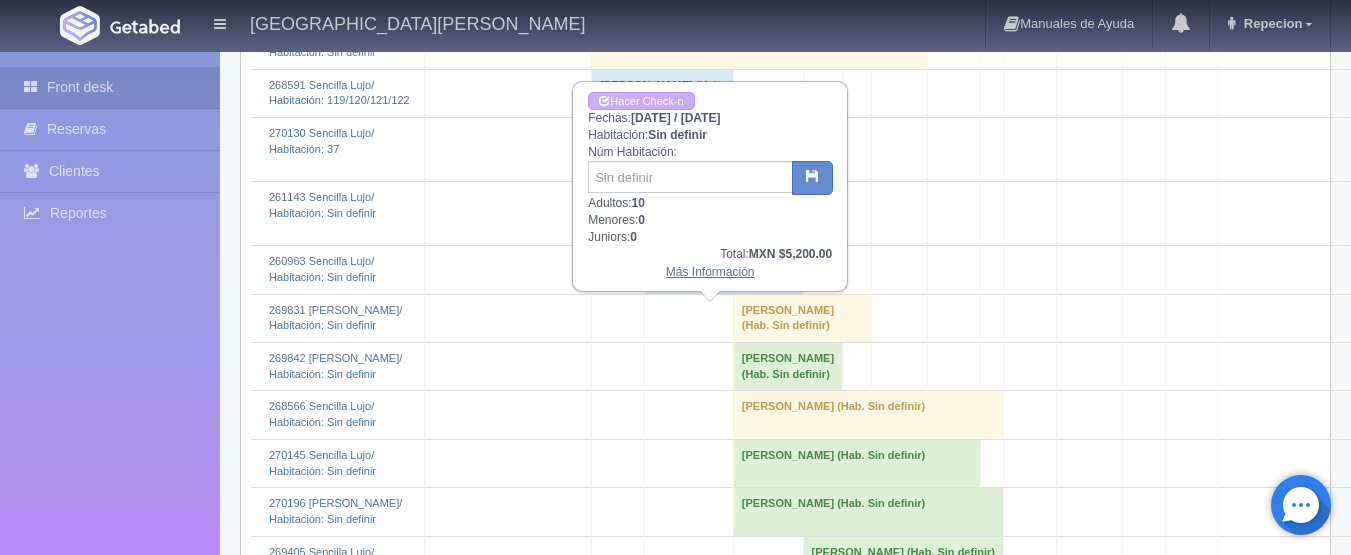 click on "Más Información" at bounding box center (710, 272) 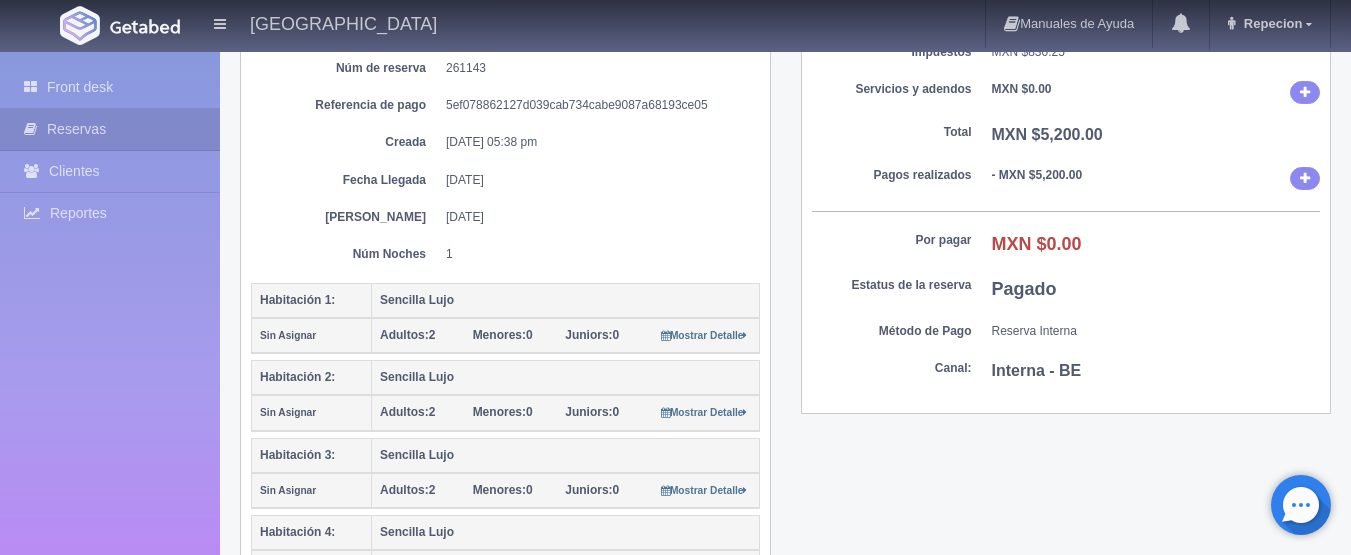 scroll, scrollTop: 400, scrollLeft: 0, axis: vertical 